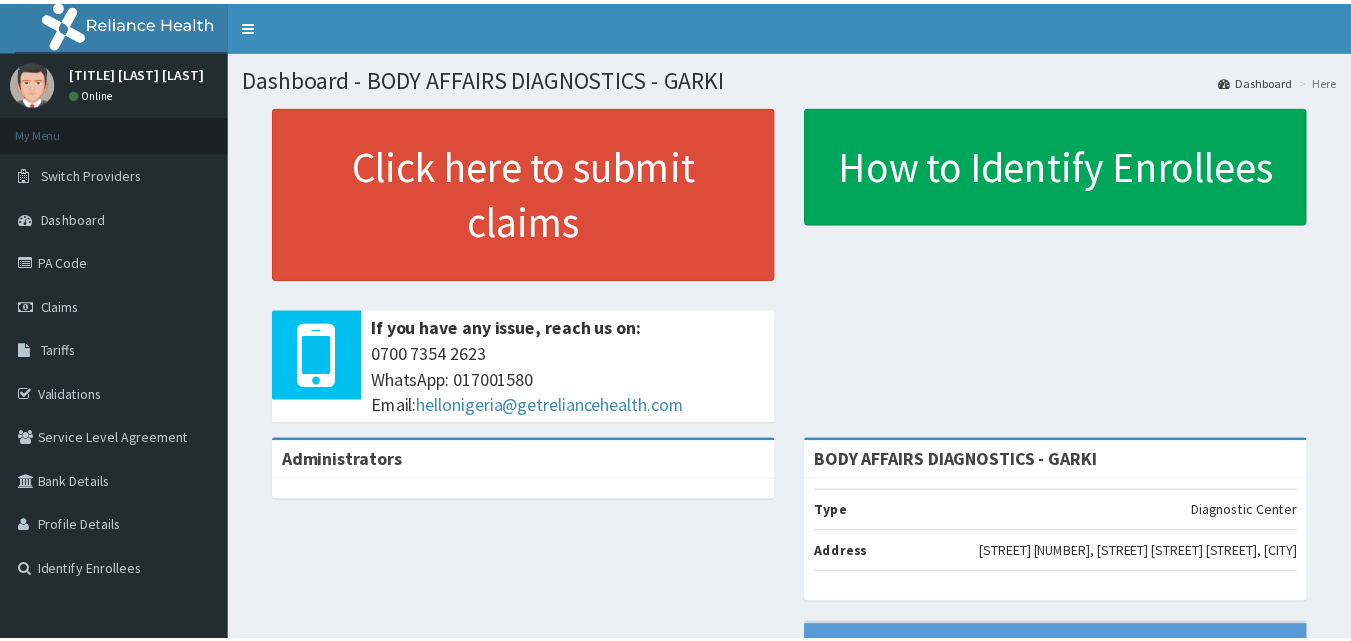 scroll, scrollTop: 0, scrollLeft: 0, axis: both 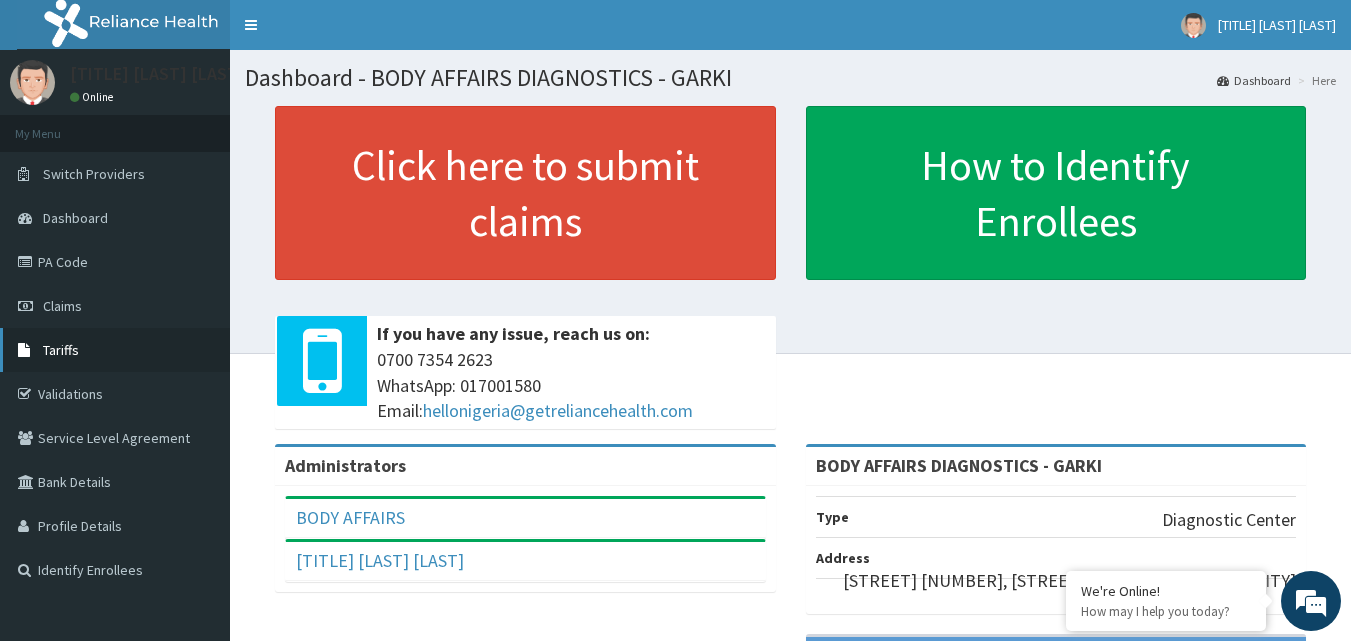 click on "Tariffs" at bounding box center [61, 350] 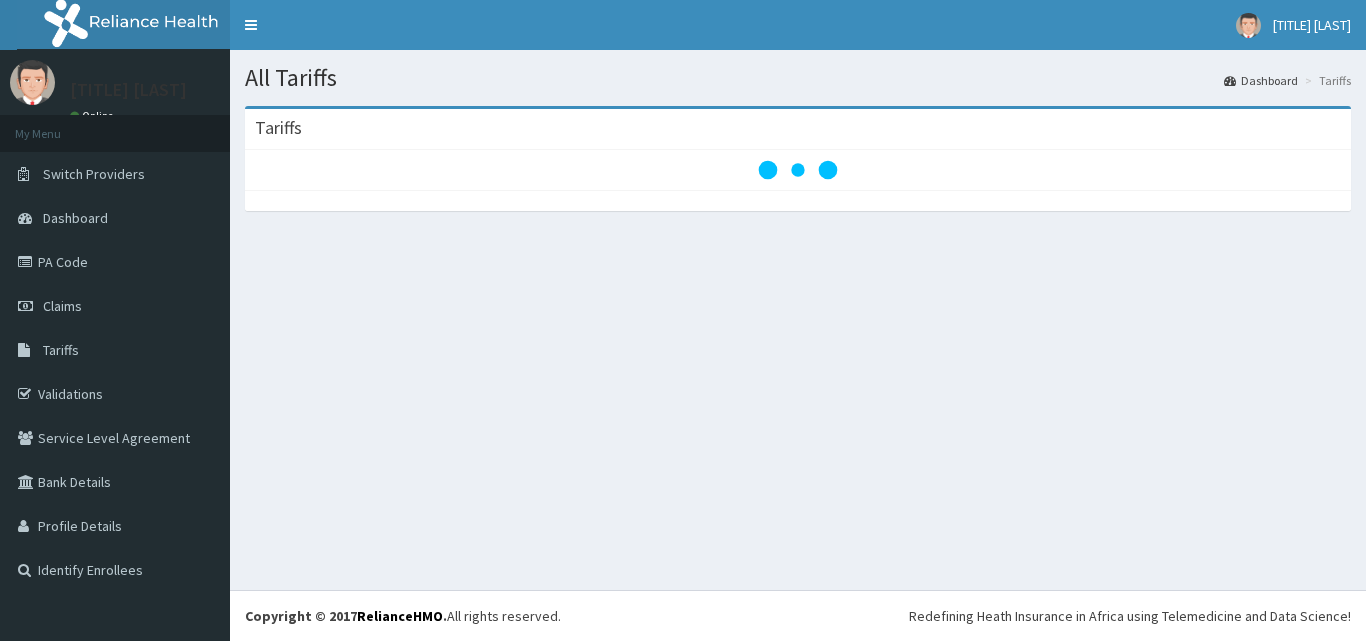 scroll, scrollTop: 0, scrollLeft: 0, axis: both 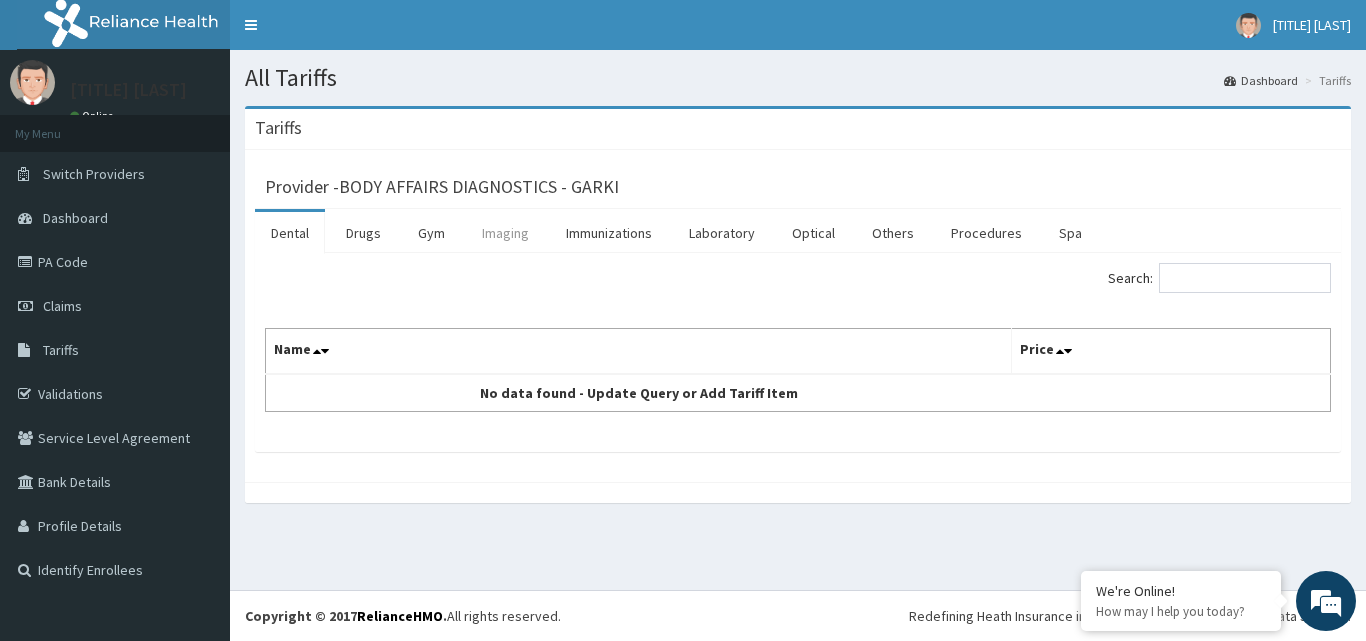 click on "Imaging" at bounding box center (505, 233) 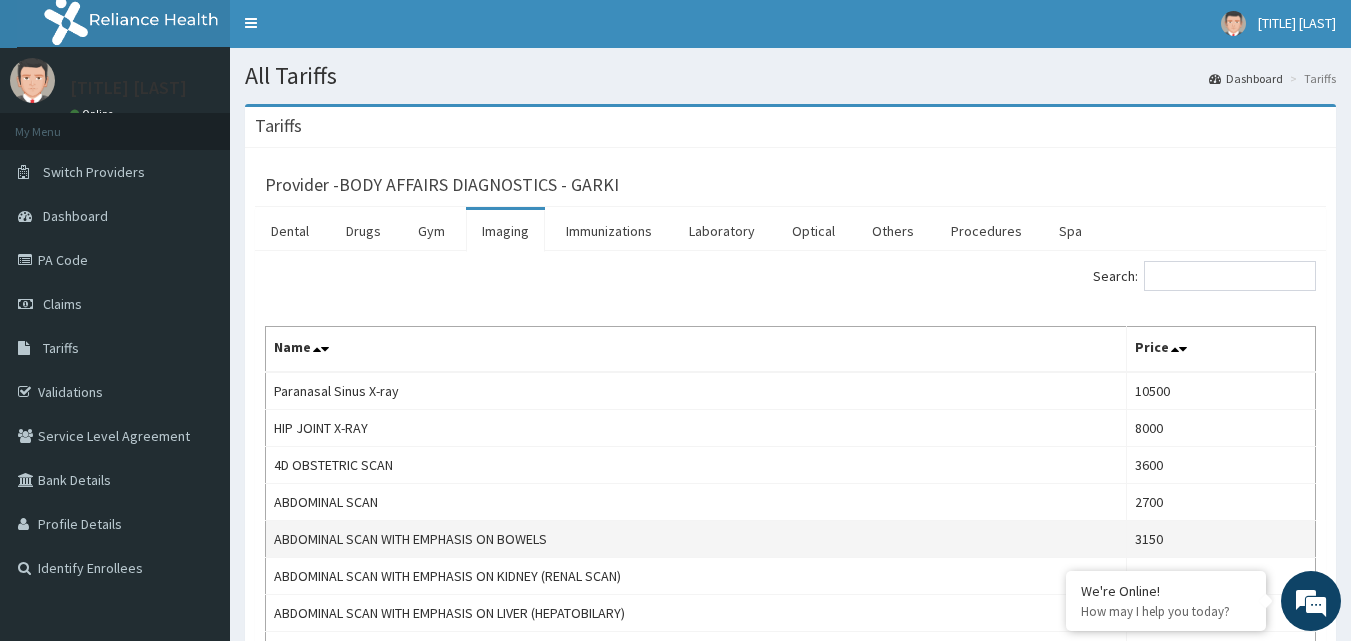 scroll, scrollTop: 0, scrollLeft: 0, axis: both 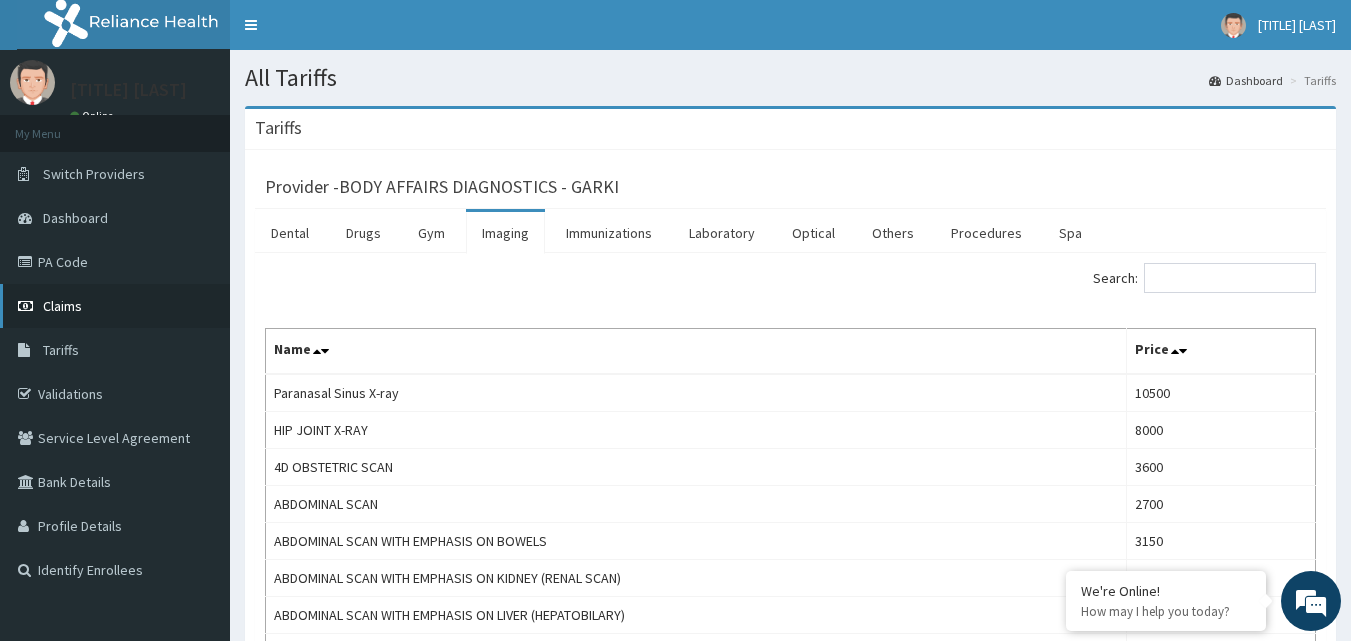 click on "Claims" at bounding box center [62, 306] 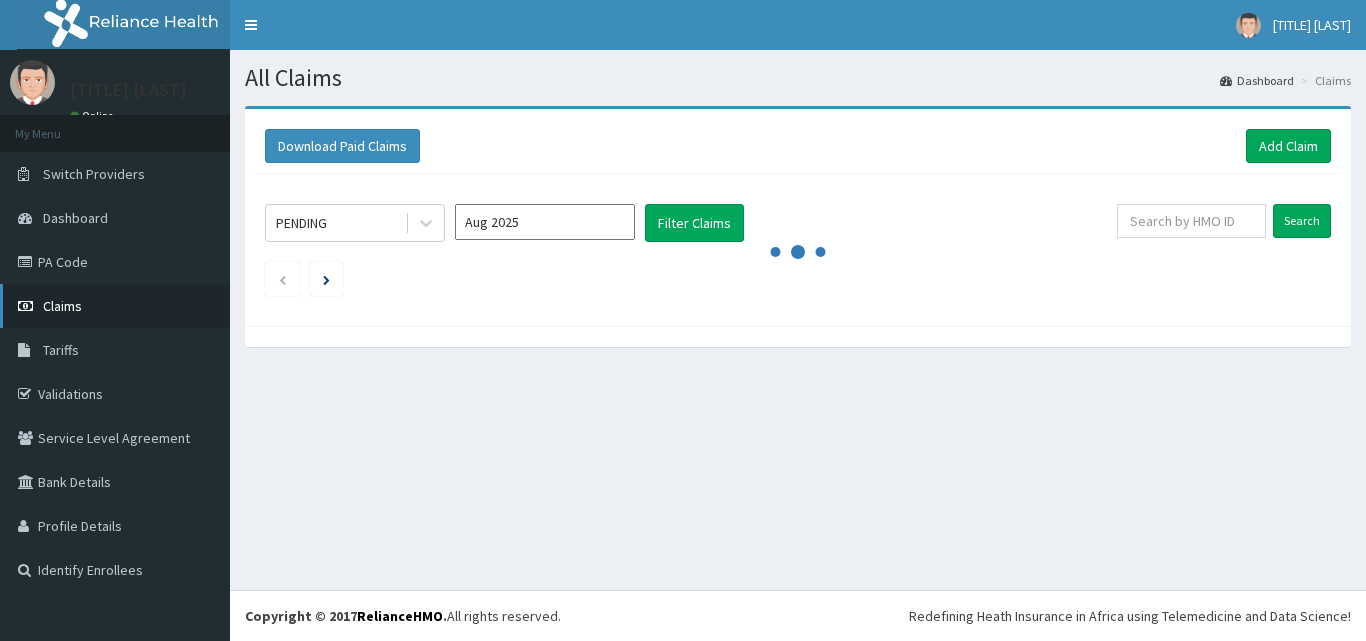 scroll, scrollTop: 0, scrollLeft: 0, axis: both 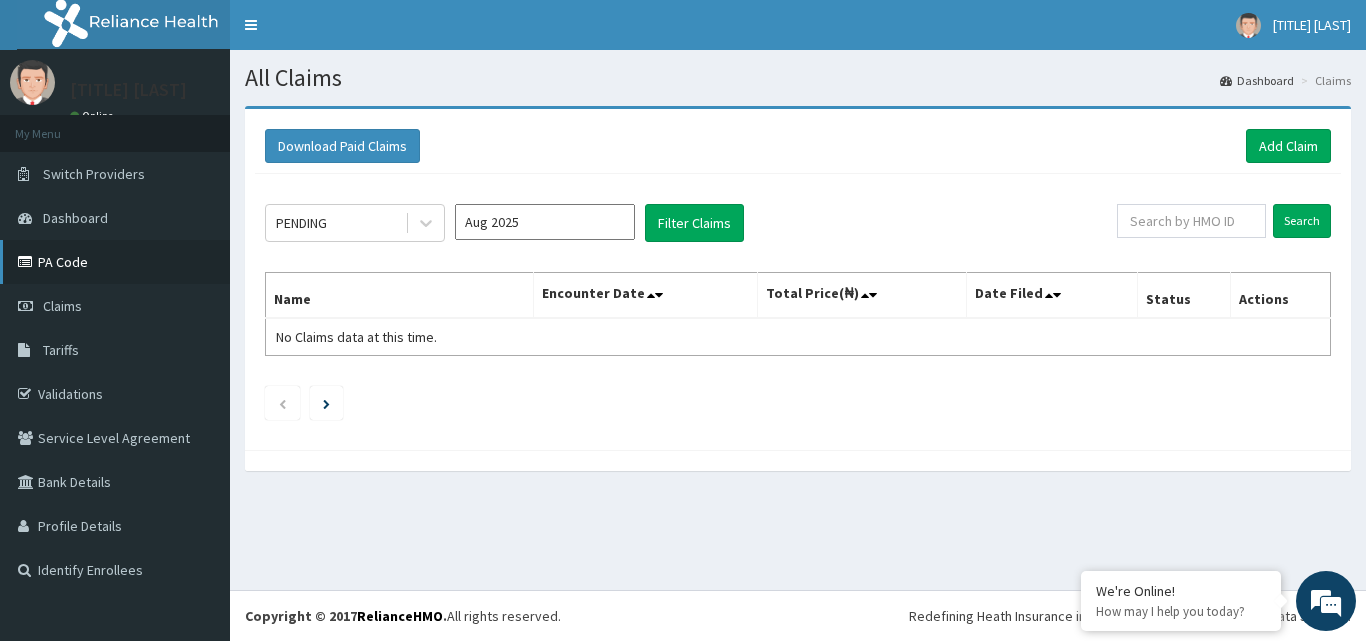 click on "PA Code" at bounding box center (115, 262) 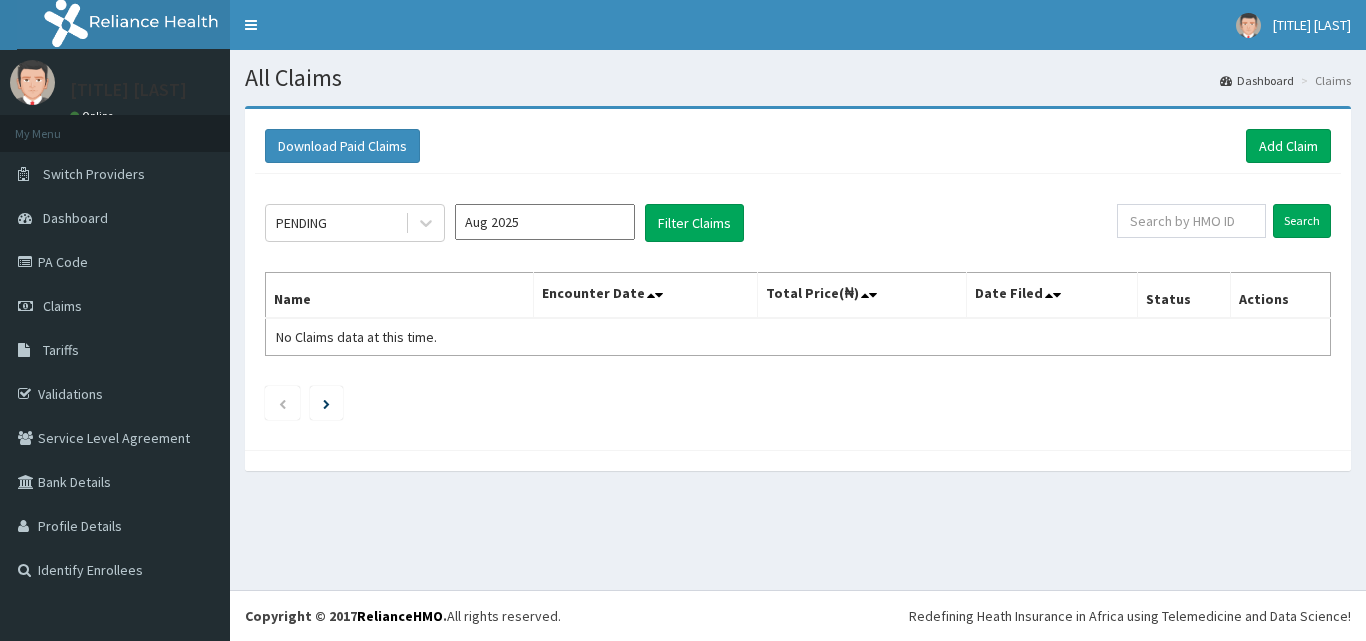 scroll, scrollTop: 0, scrollLeft: 0, axis: both 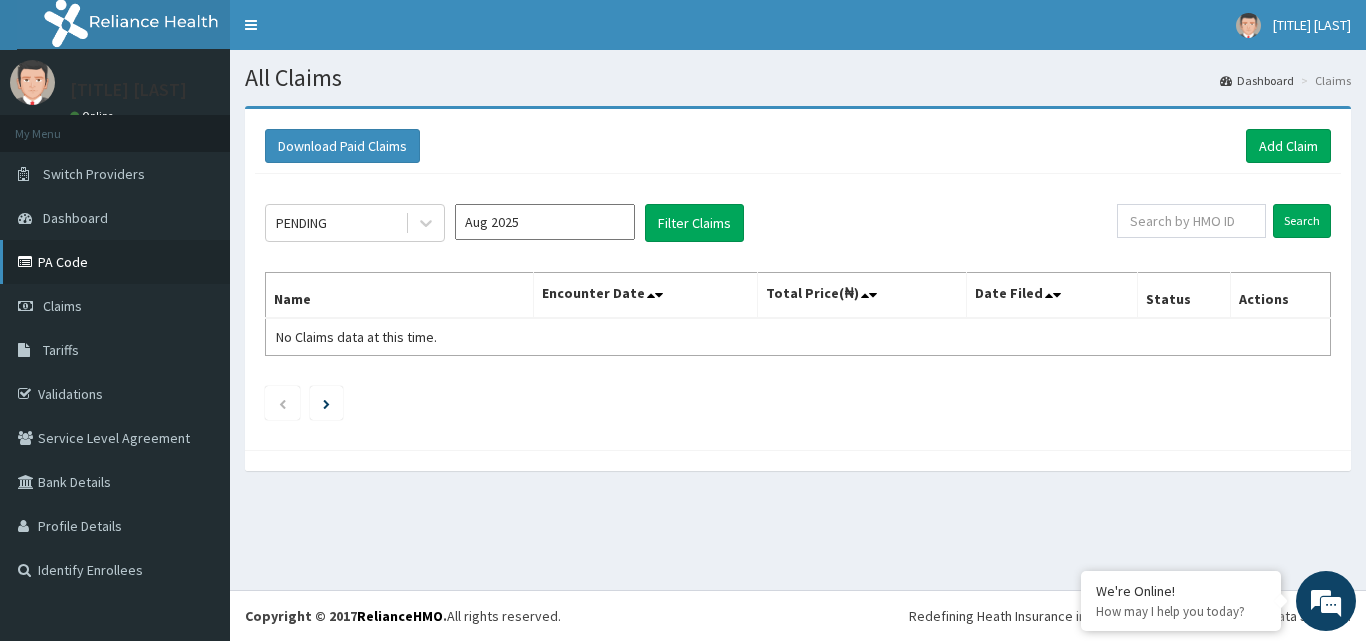 click on "PA Code" at bounding box center (115, 262) 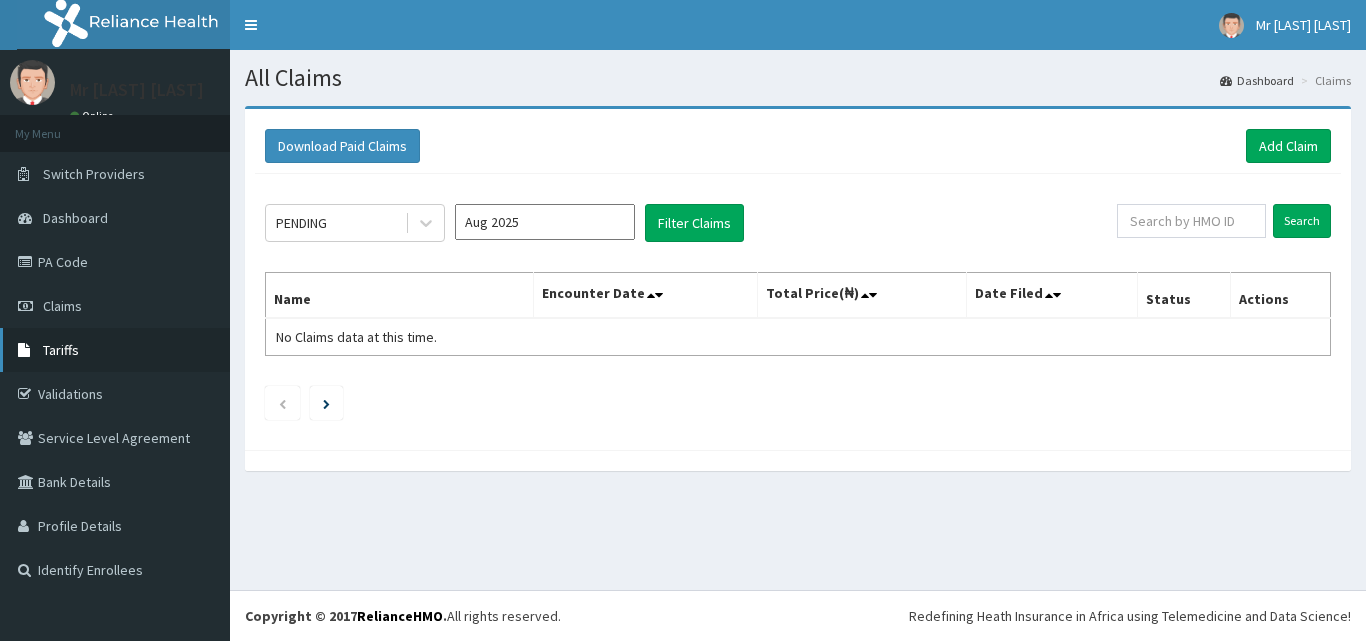 scroll, scrollTop: 0, scrollLeft: 0, axis: both 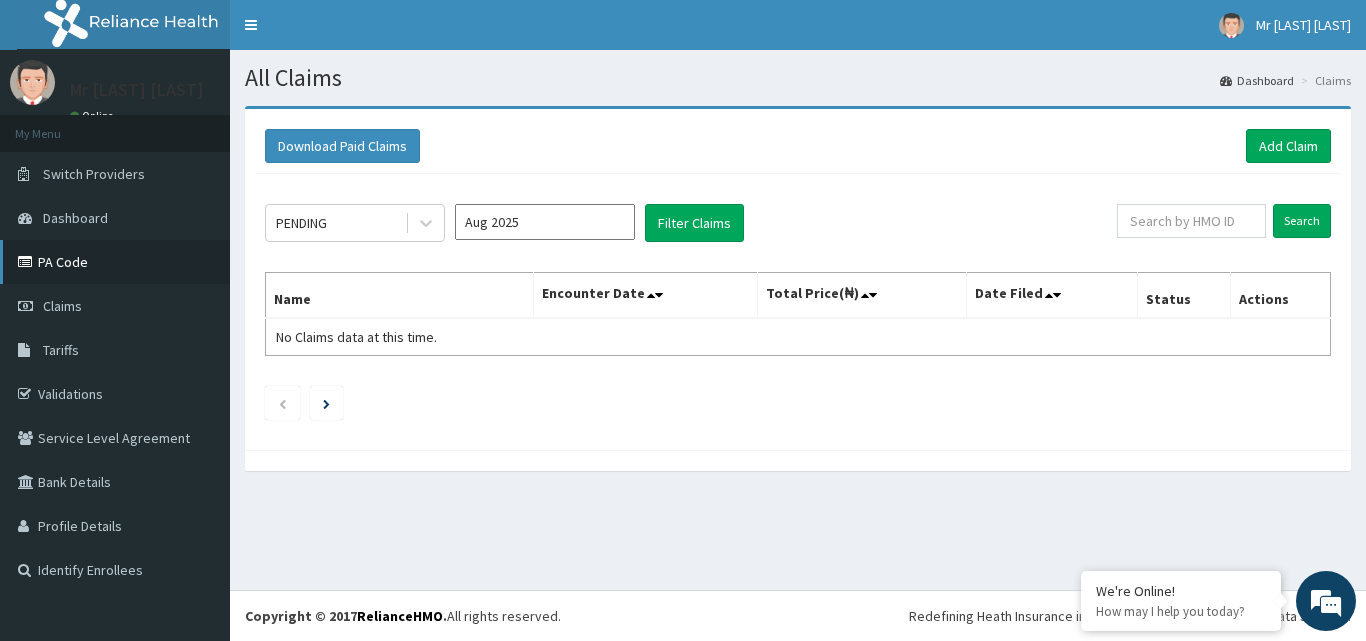 click on "PA Code" at bounding box center (115, 262) 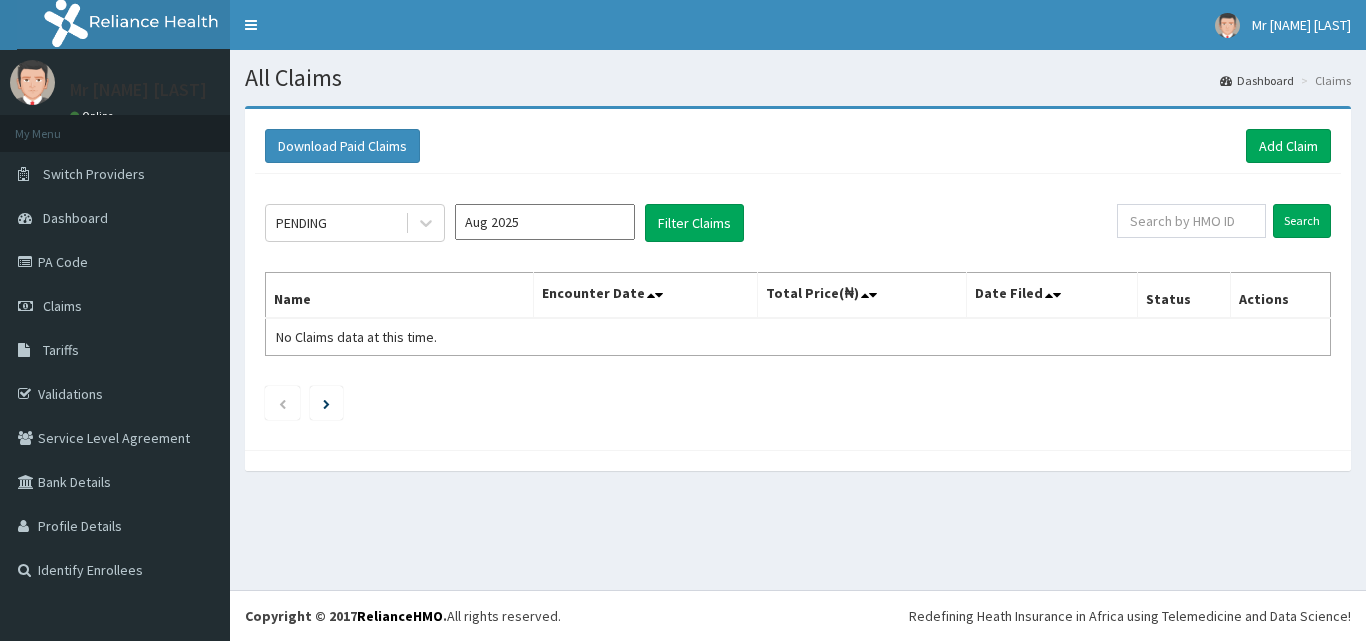 scroll, scrollTop: 0, scrollLeft: 0, axis: both 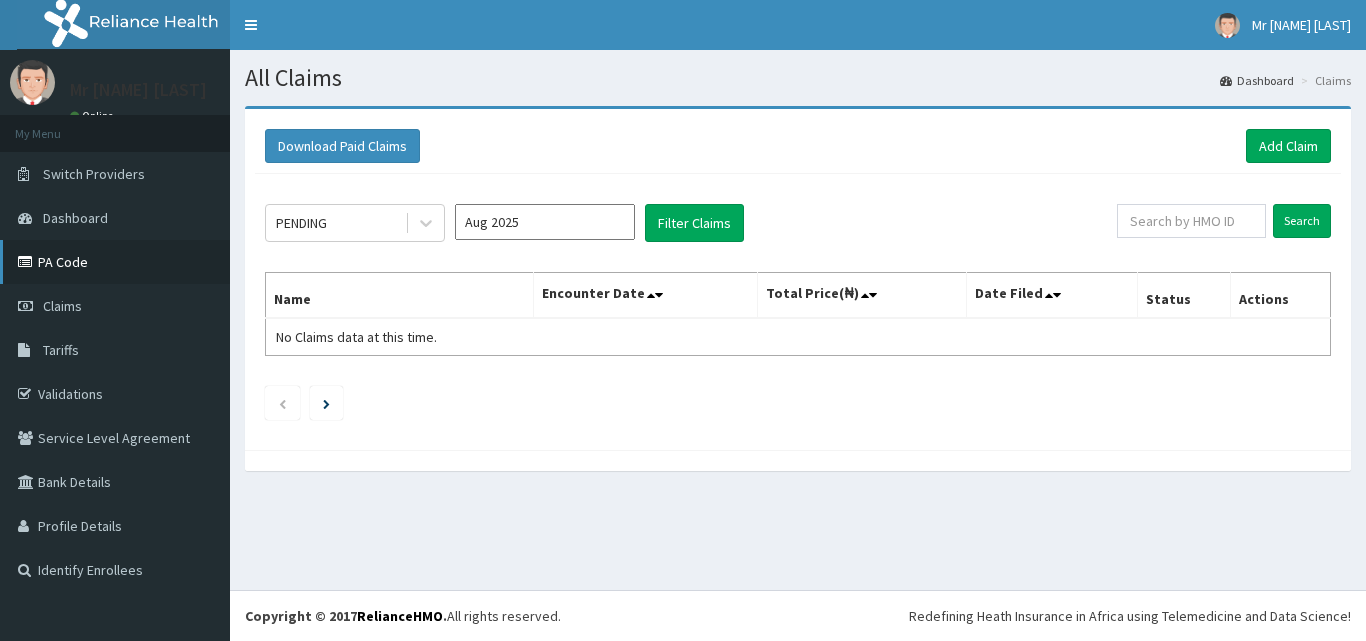 click at bounding box center (28, 262) 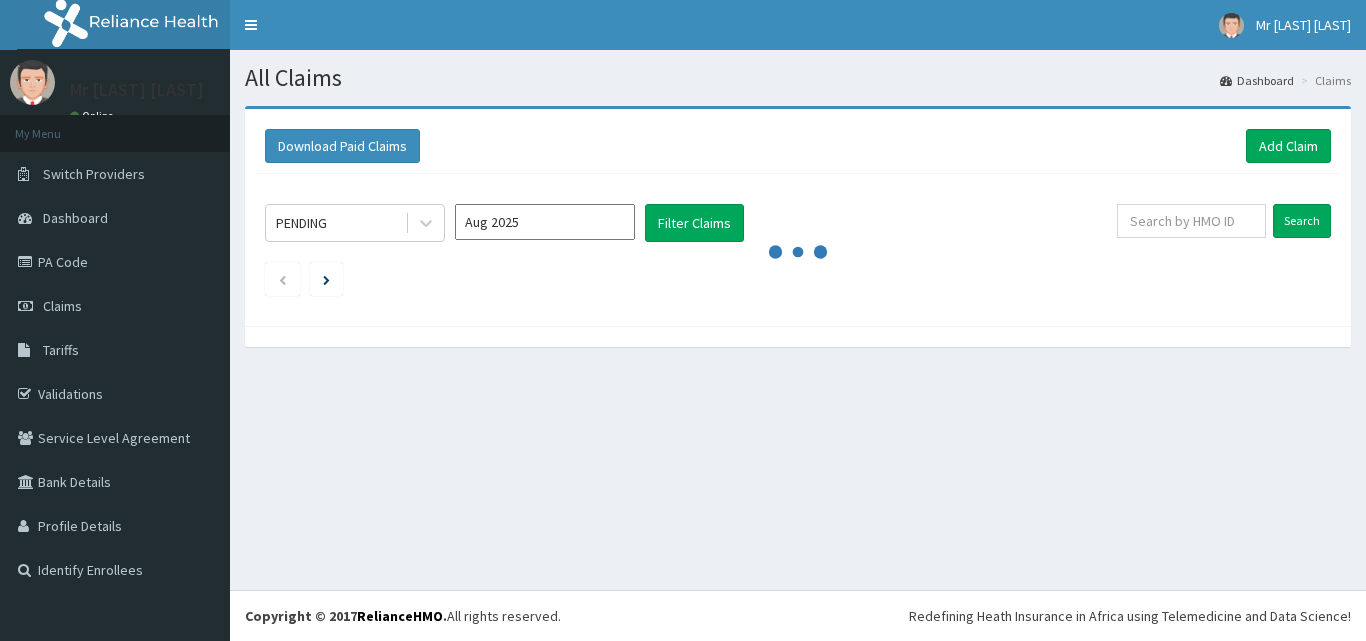 scroll, scrollTop: 0, scrollLeft: 0, axis: both 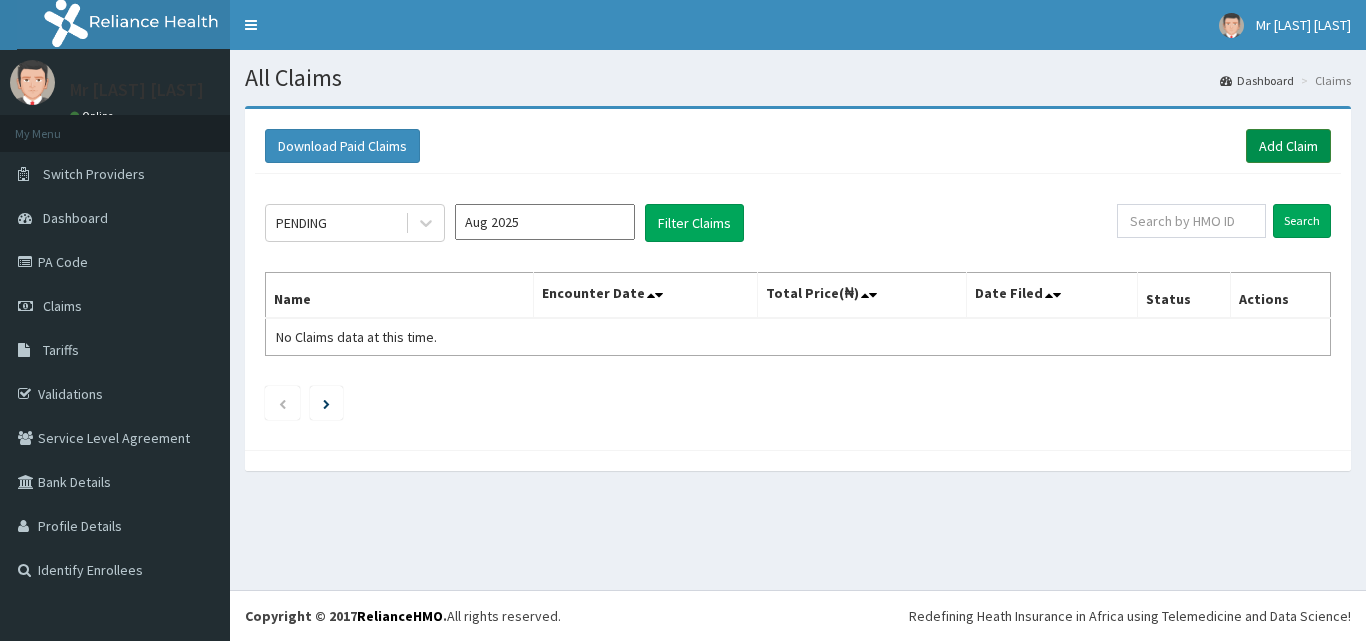 click on "Add Claim" at bounding box center (1288, 146) 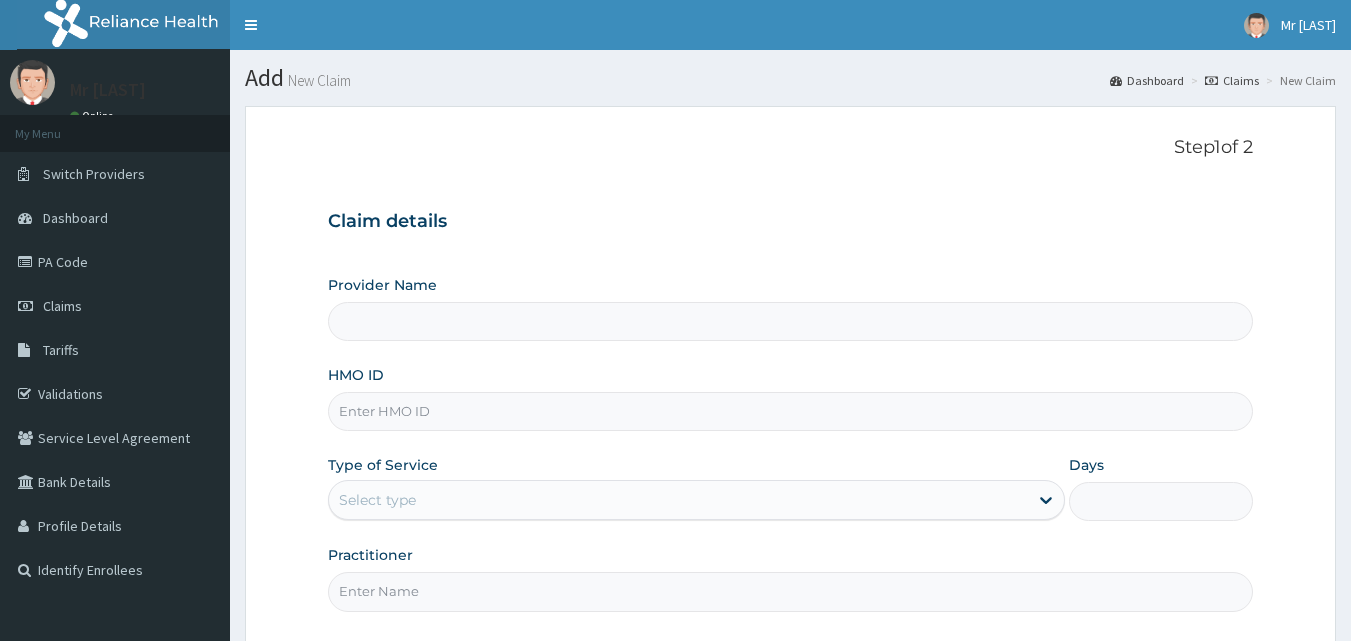 scroll, scrollTop: 0, scrollLeft: 0, axis: both 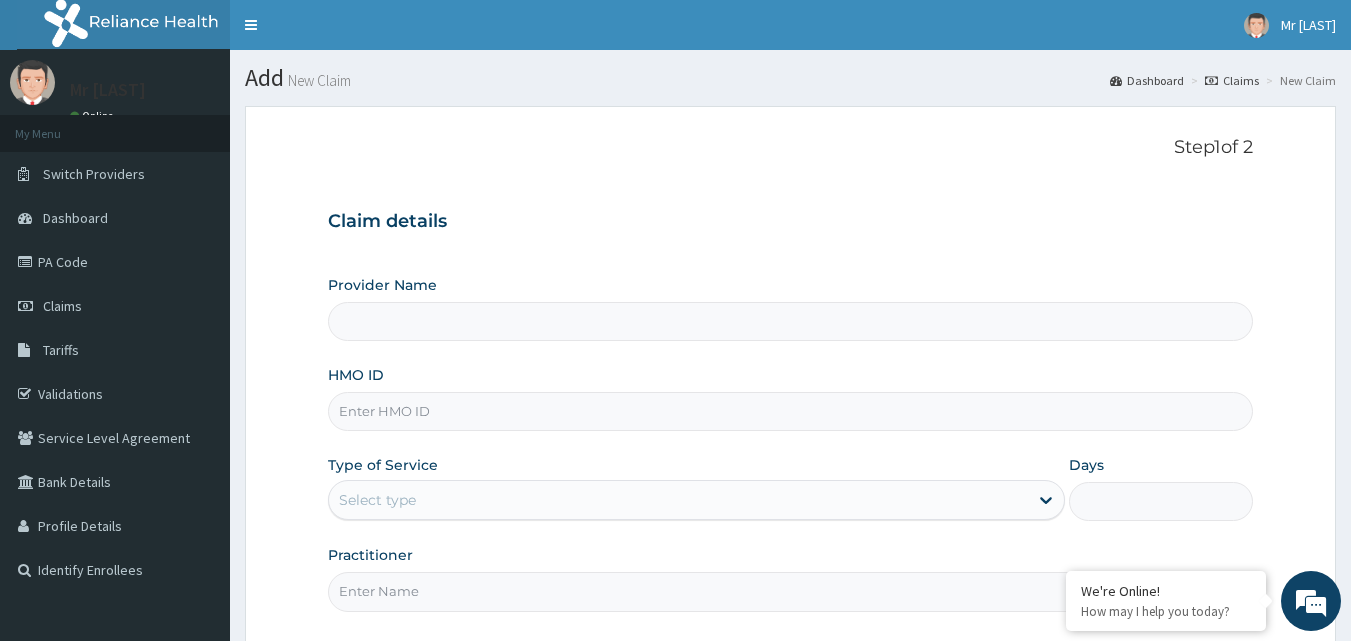 type on "BODY AFFAIRS DIAGNOSTICS - GARKI" 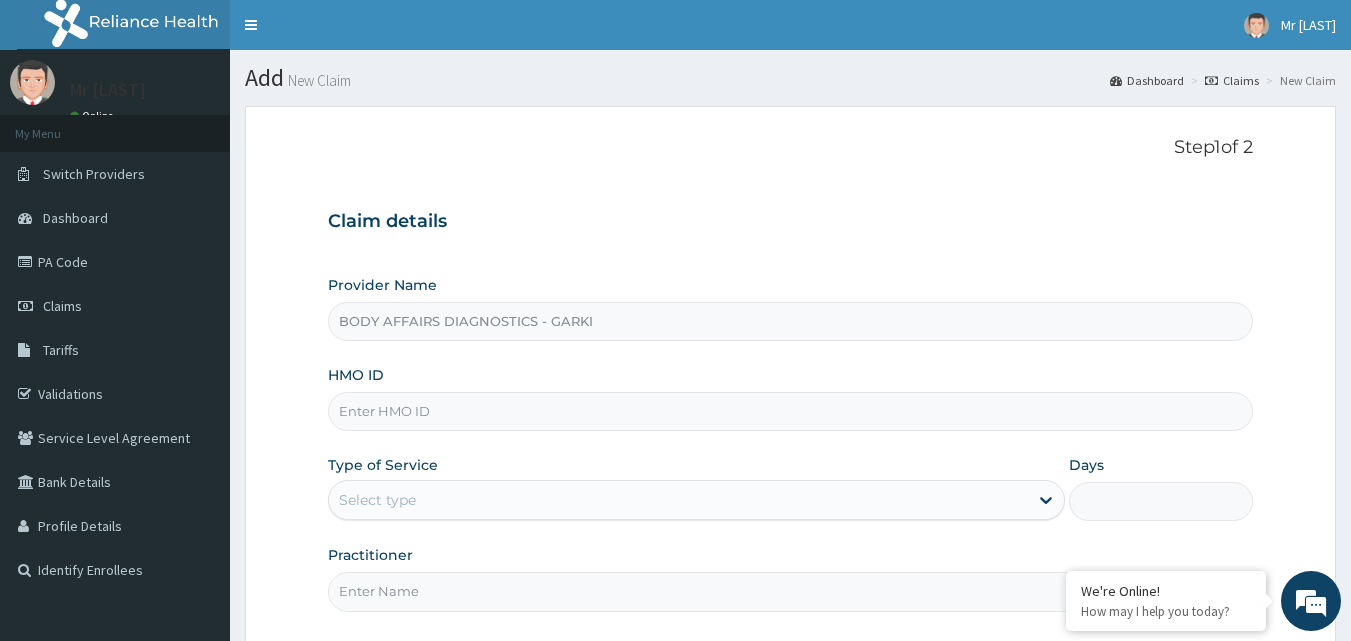 click on "HMO ID" at bounding box center (791, 411) 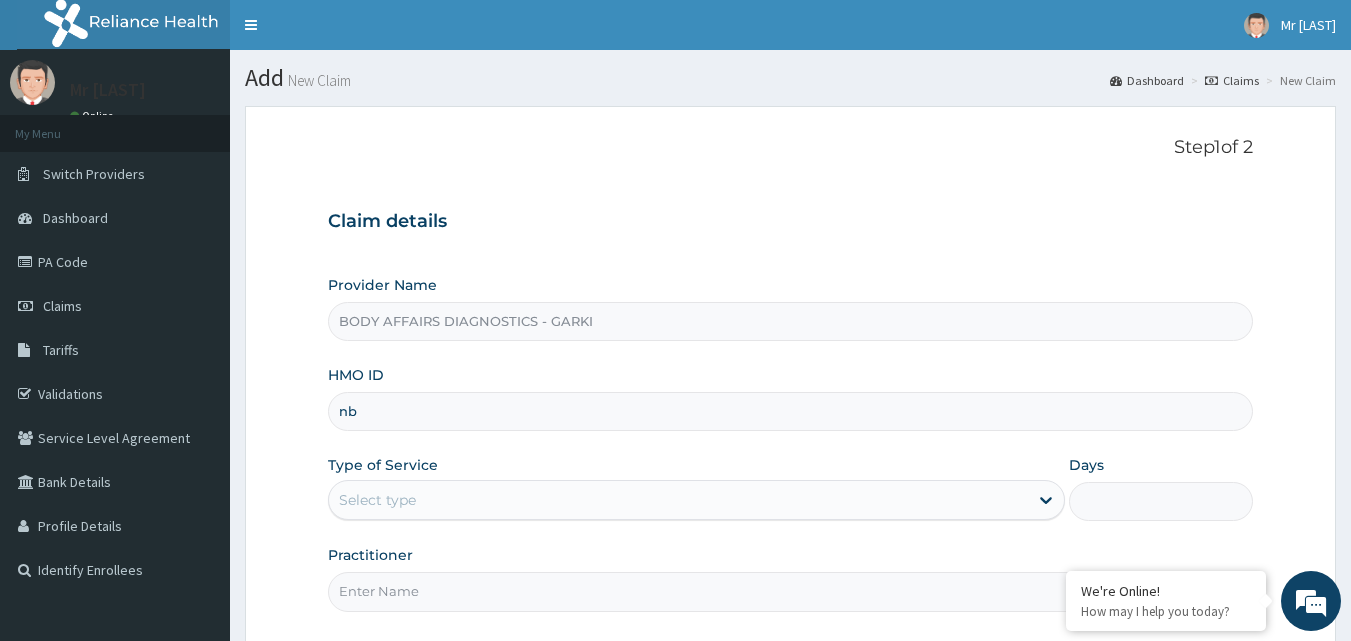 type on "n" 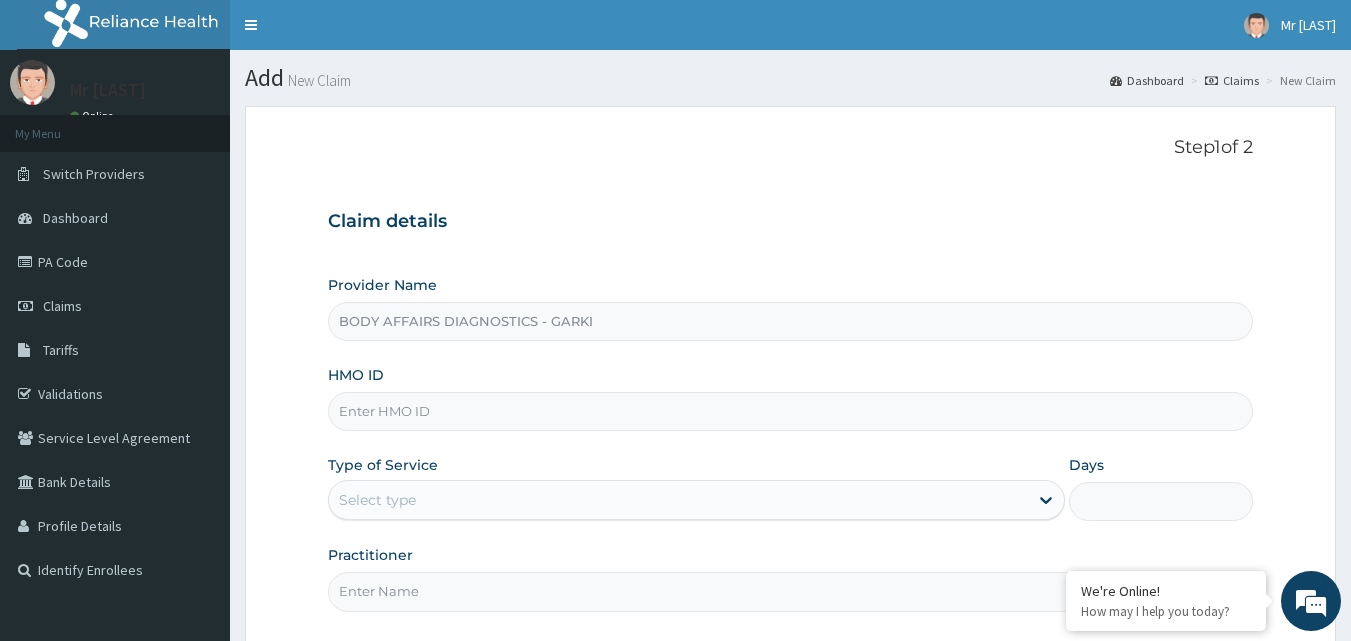 scroll, scrollTop: 0, scrollLeft: 0, axis: both 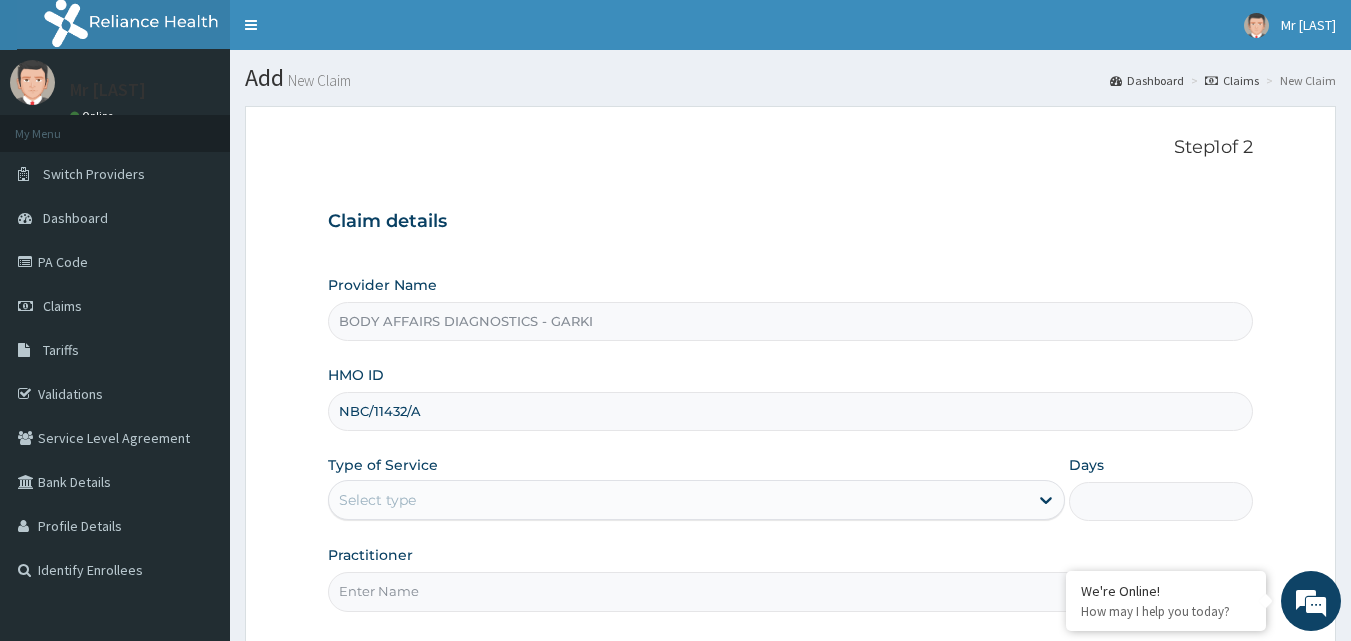 type on "NBC/11432/A" 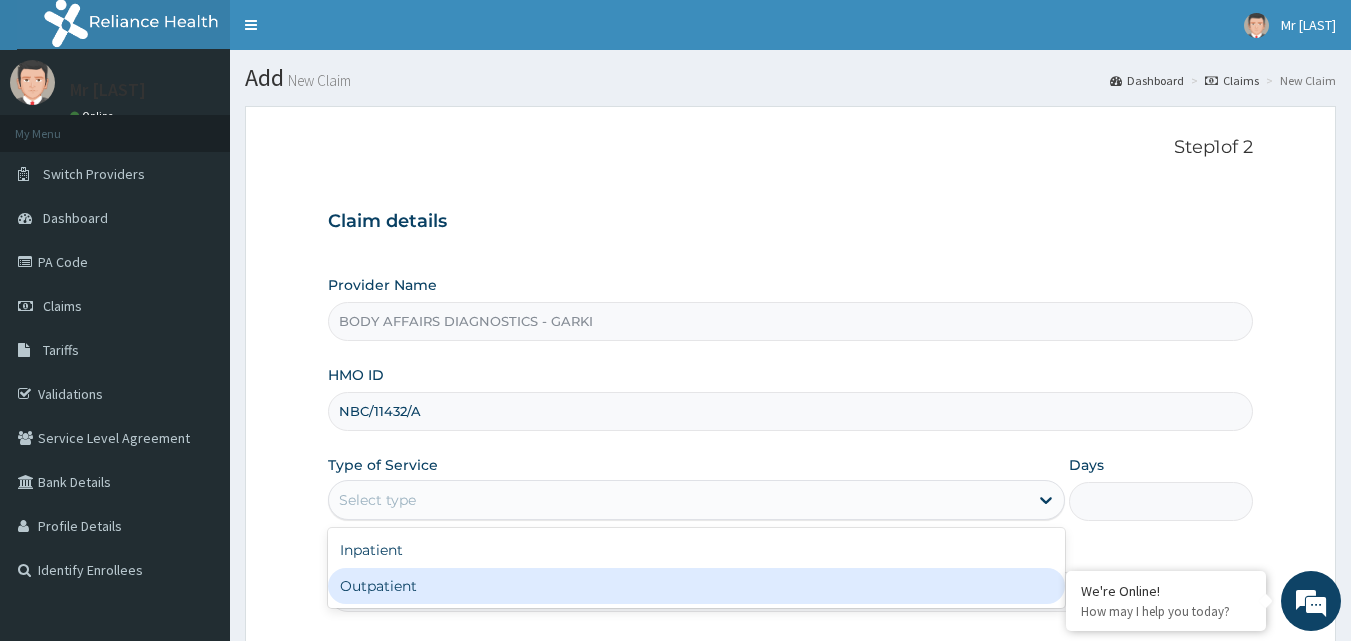 click on "Outpatient" at bounding box center (696, 586) 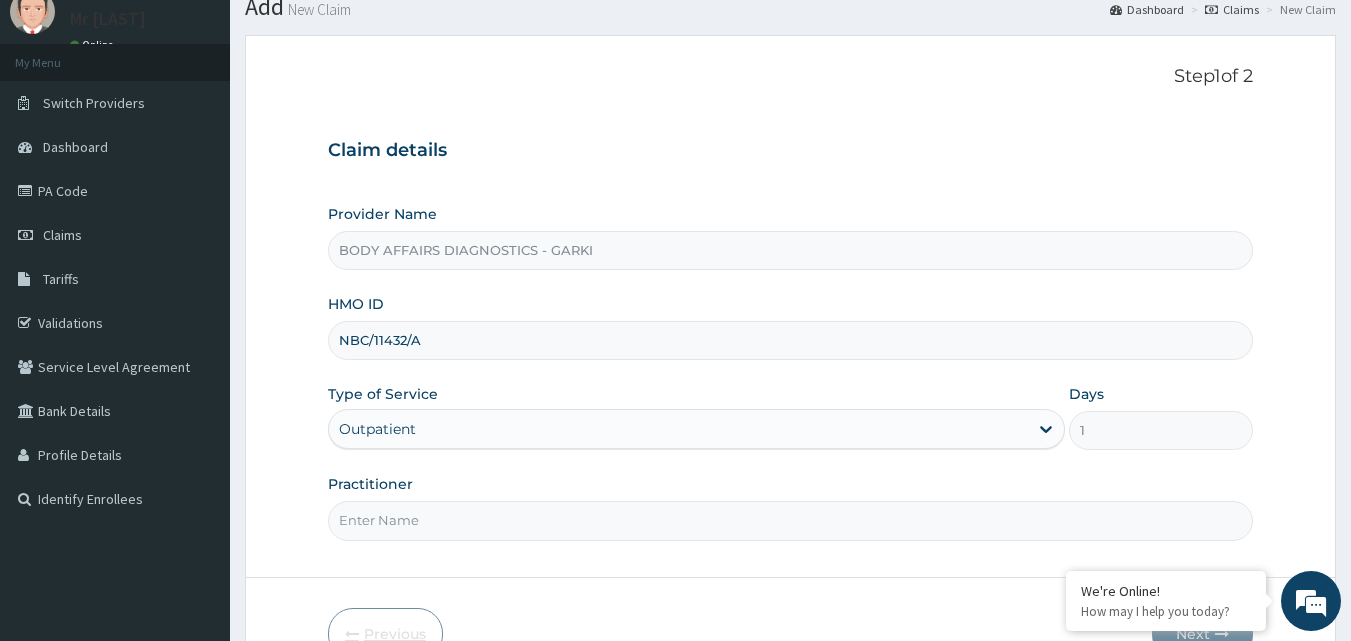 scroll, scrollTop: 187, scrollLeft: 0, axis: vertical 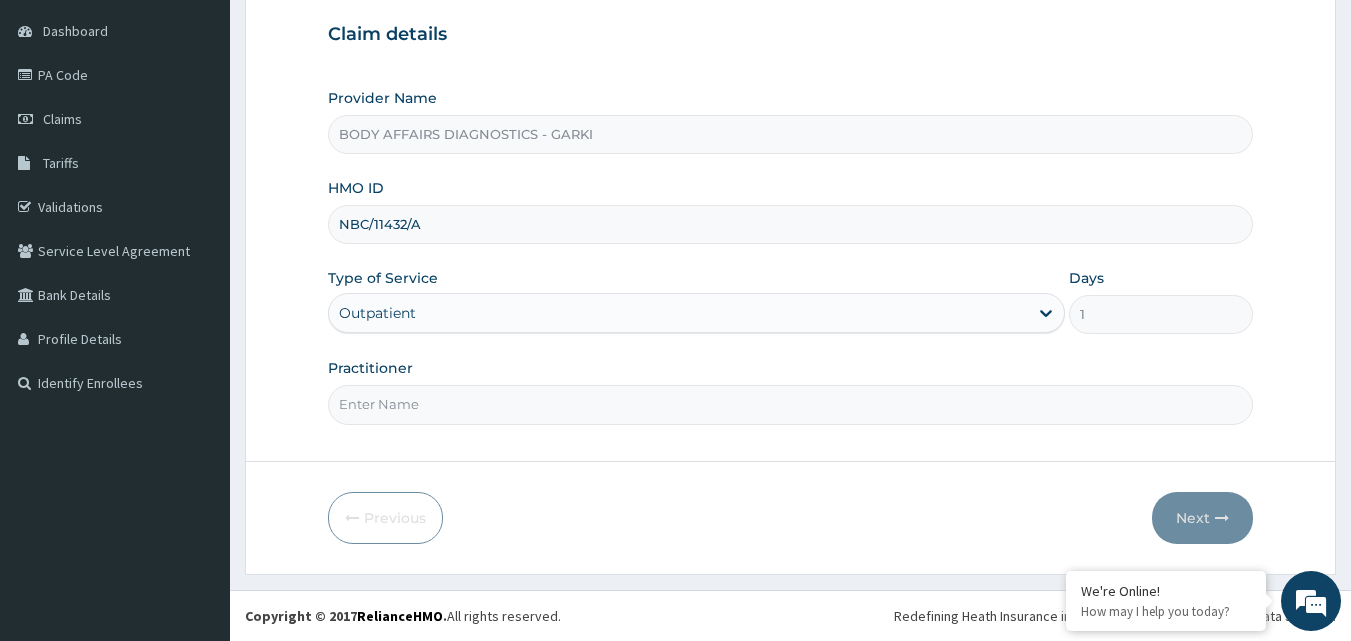 click on "Practitioner" at bounding box center [791, 404] 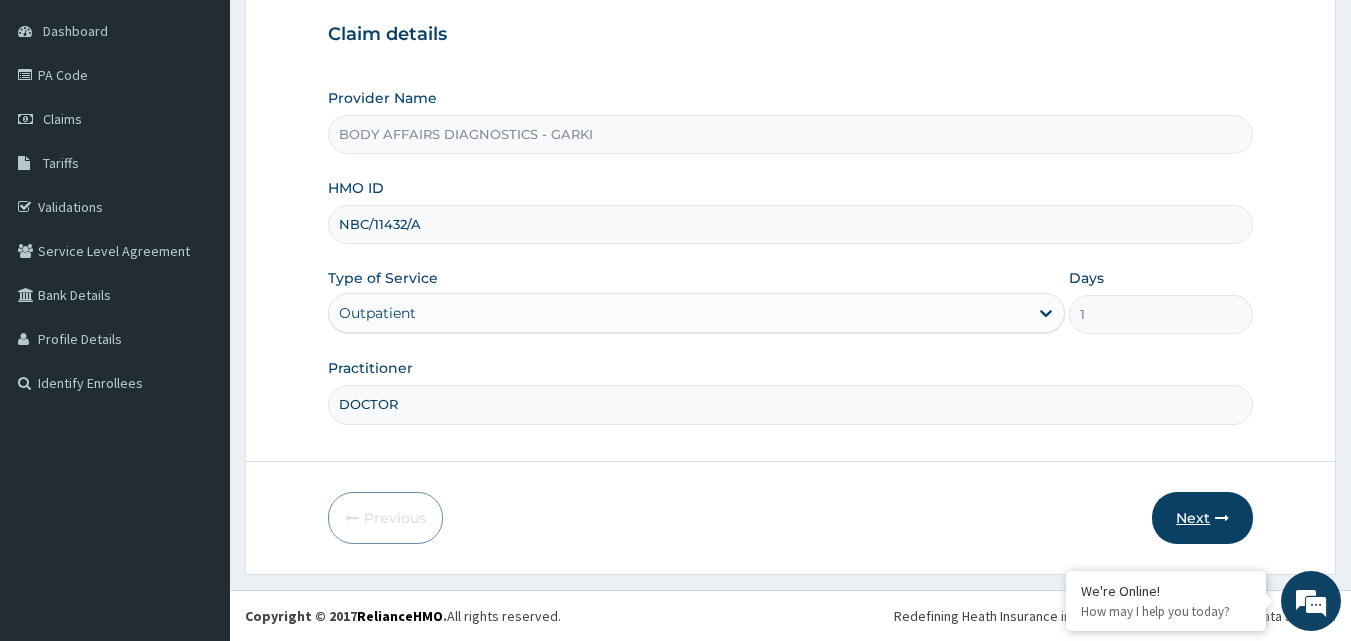 type on "DOCTOR" 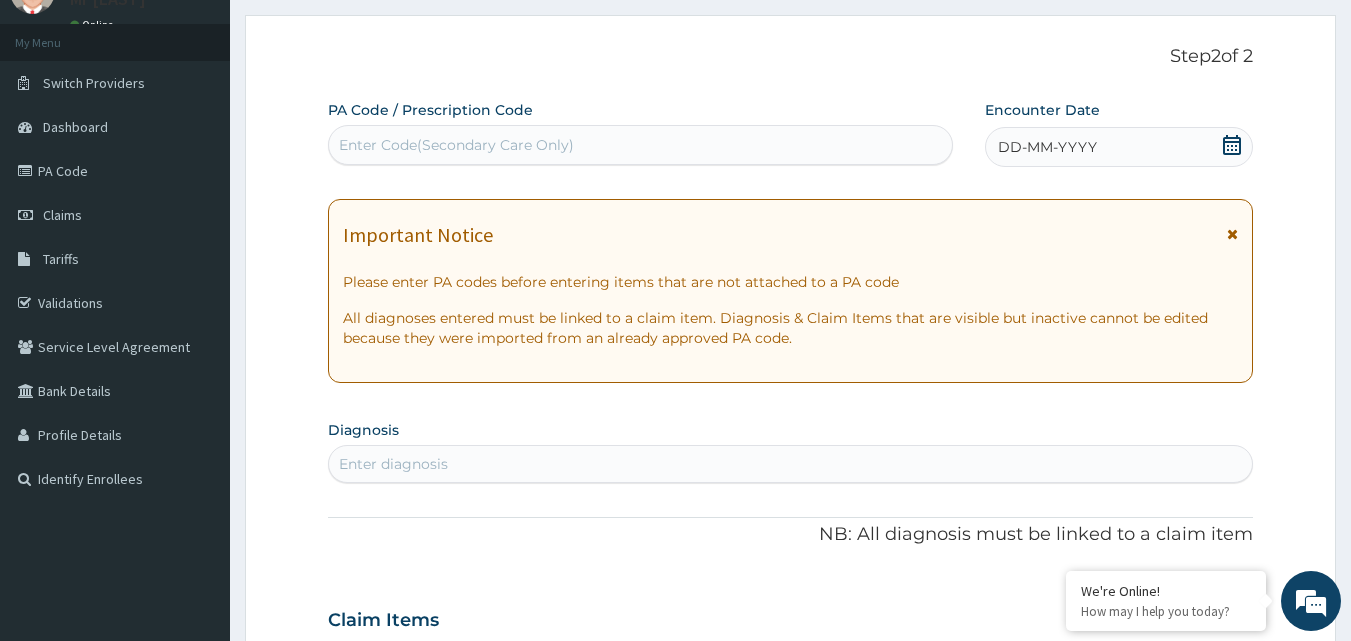scroll, scrollTop: 0, scrollLeft: 0, axis: both 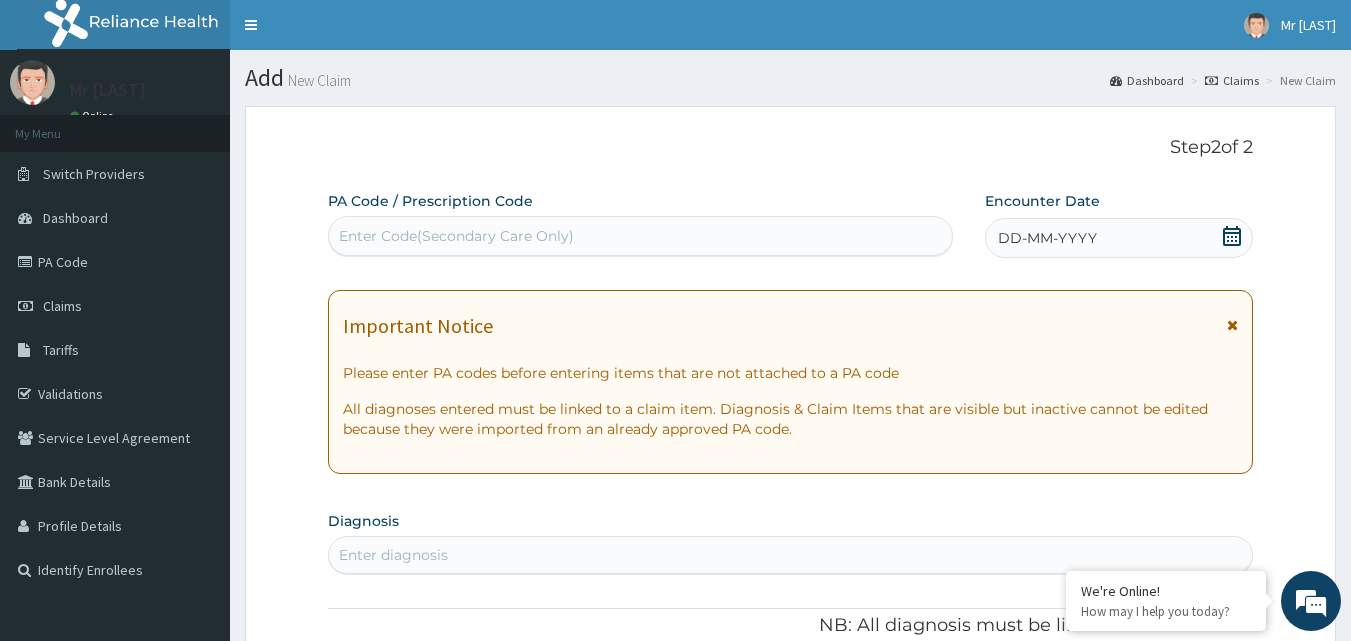 click on "Enter Code(Secondary Care Only)" at bounding box center [641, 236] 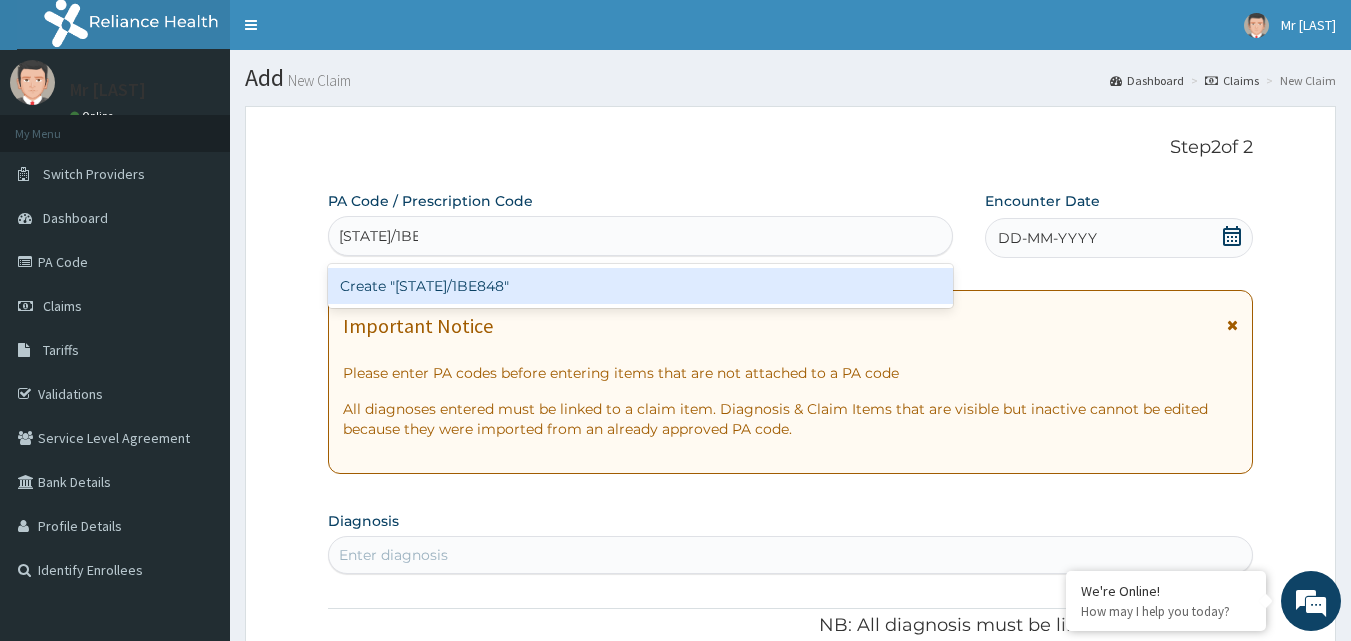 click on "Create "PA/1BE848"" at bounding box center [641, 286] 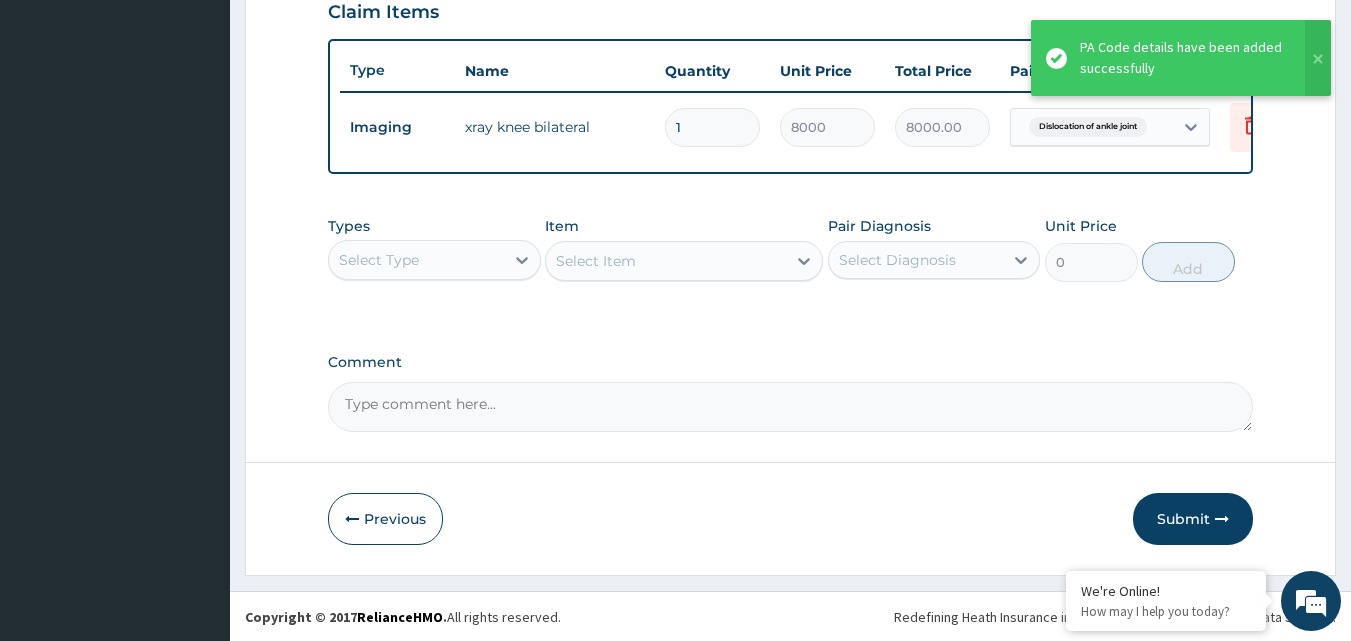 scroll, scrollTop: 712, scrollLeft: 0, axis: vertical 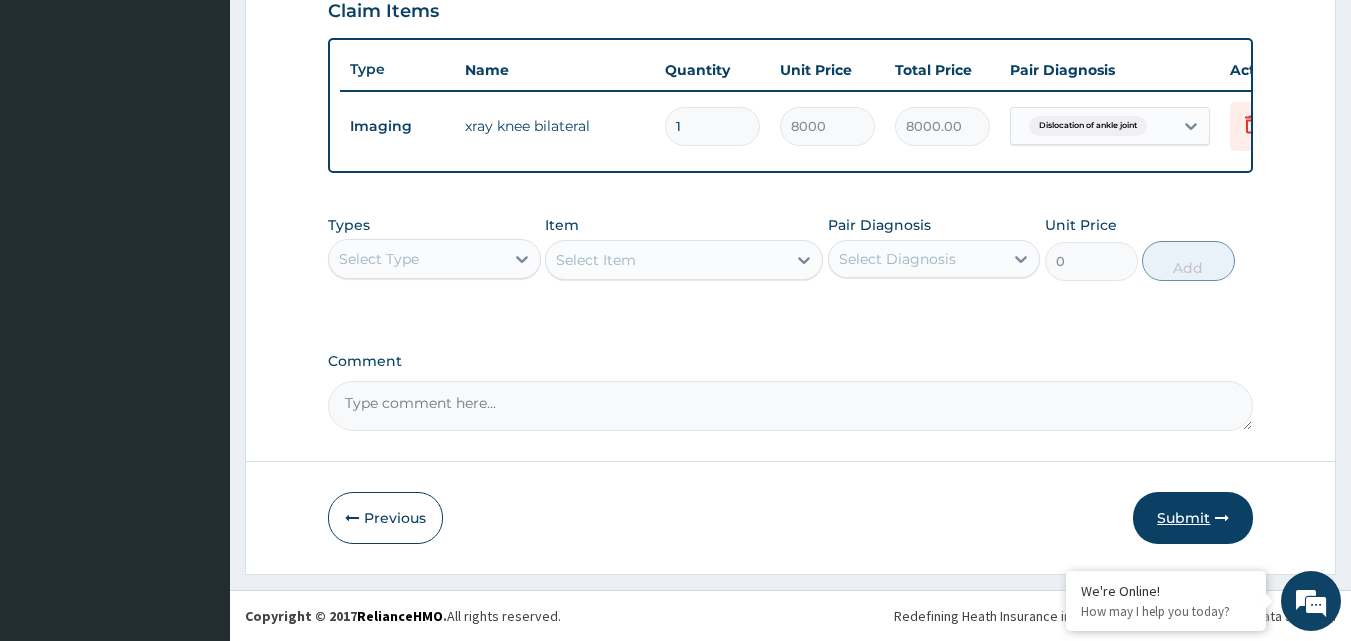 click on "Submit" at bounding box center [1193, 518] 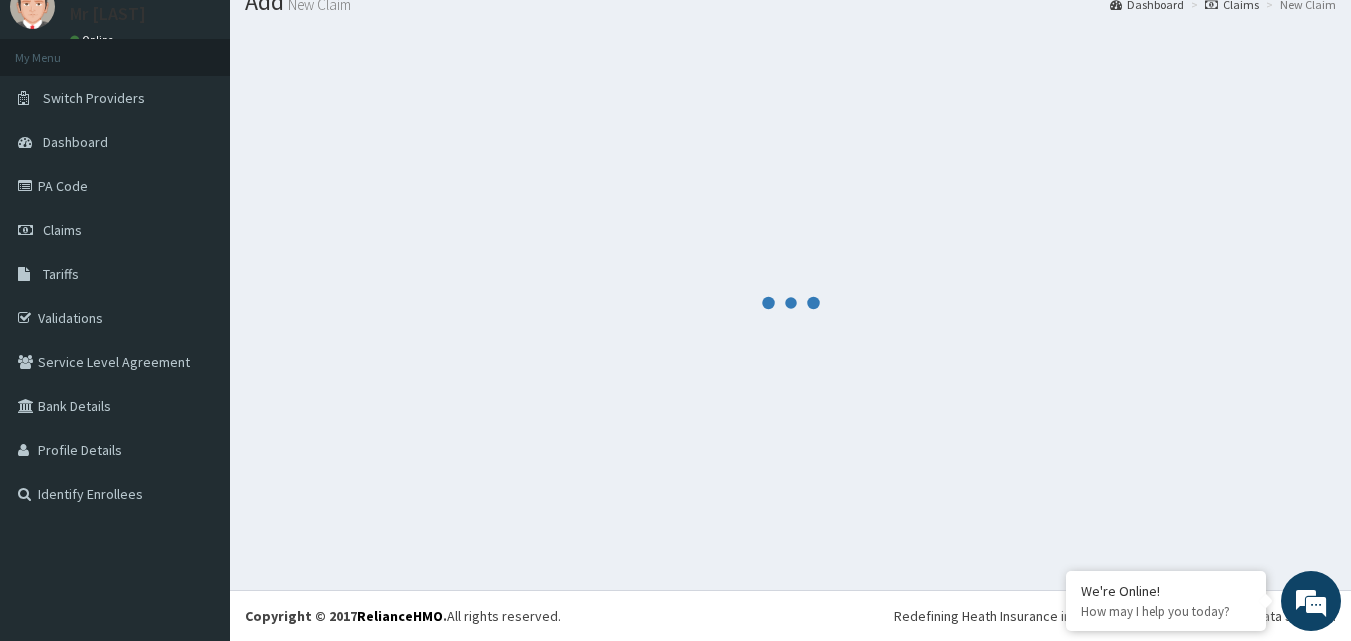 scroll, scrollTop: 712, scrollLeft: 0, axis: vertical 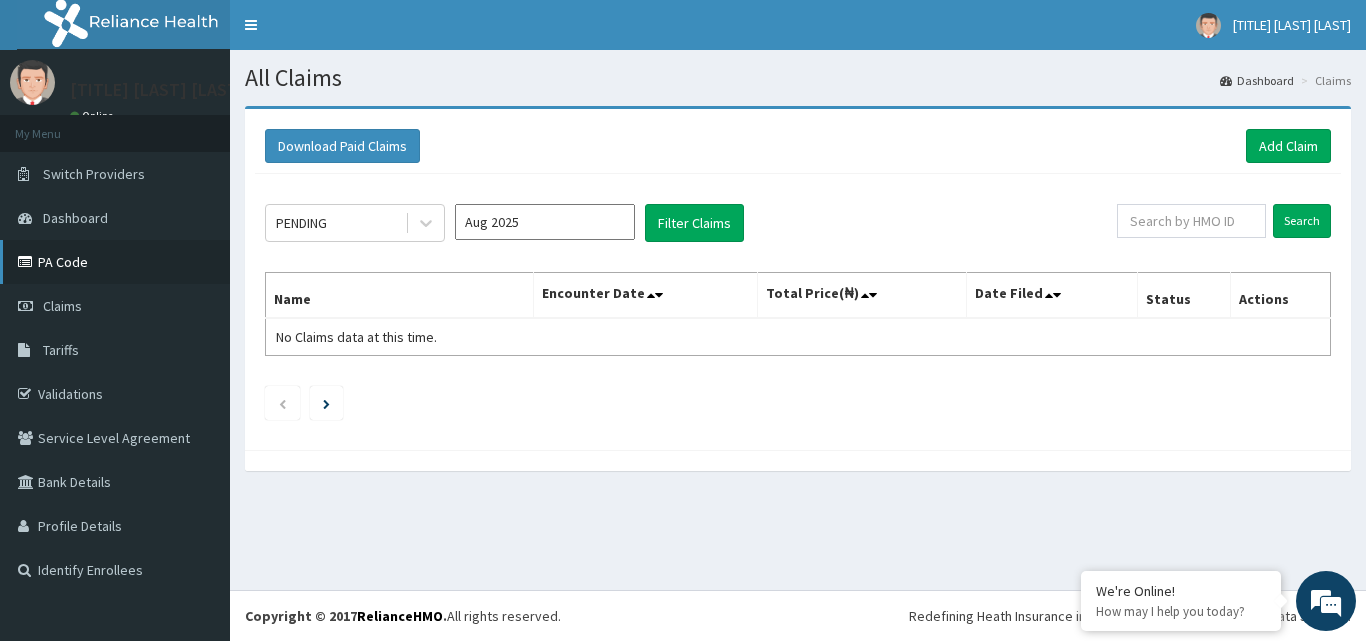 click on "PA Code" at bounding box center [115, 262] 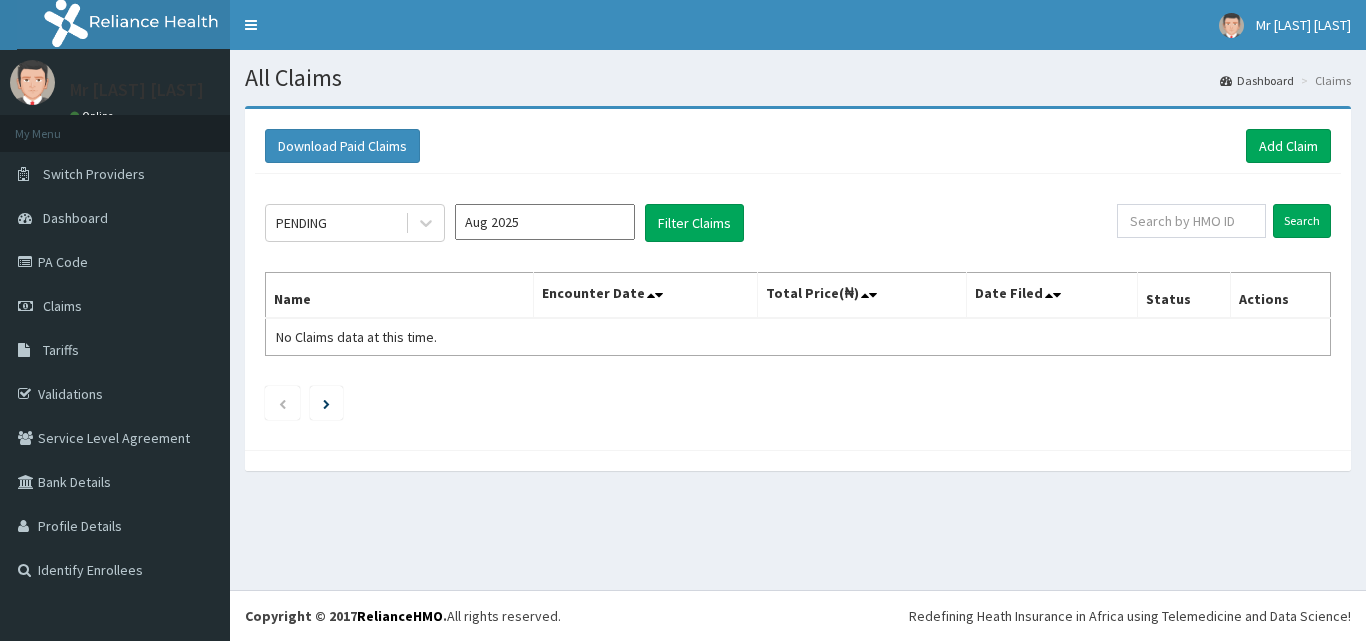 scroll, scrollTop: 0, scrollLeft: 0, axis: both 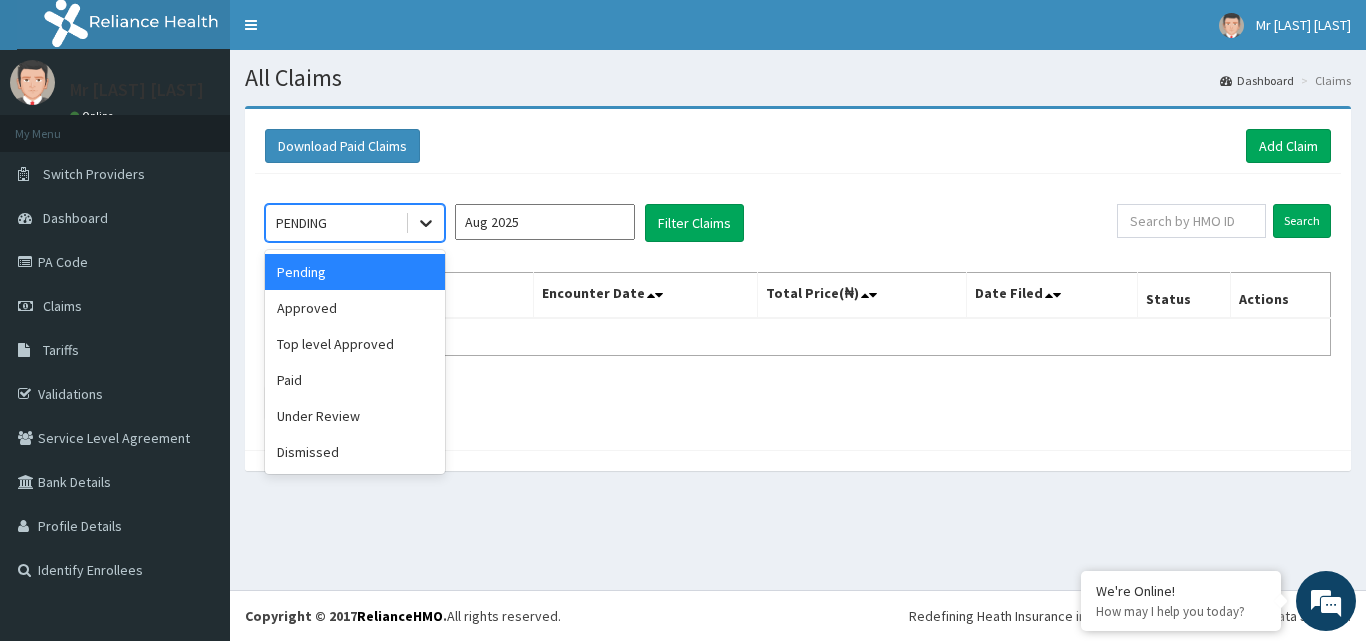 click 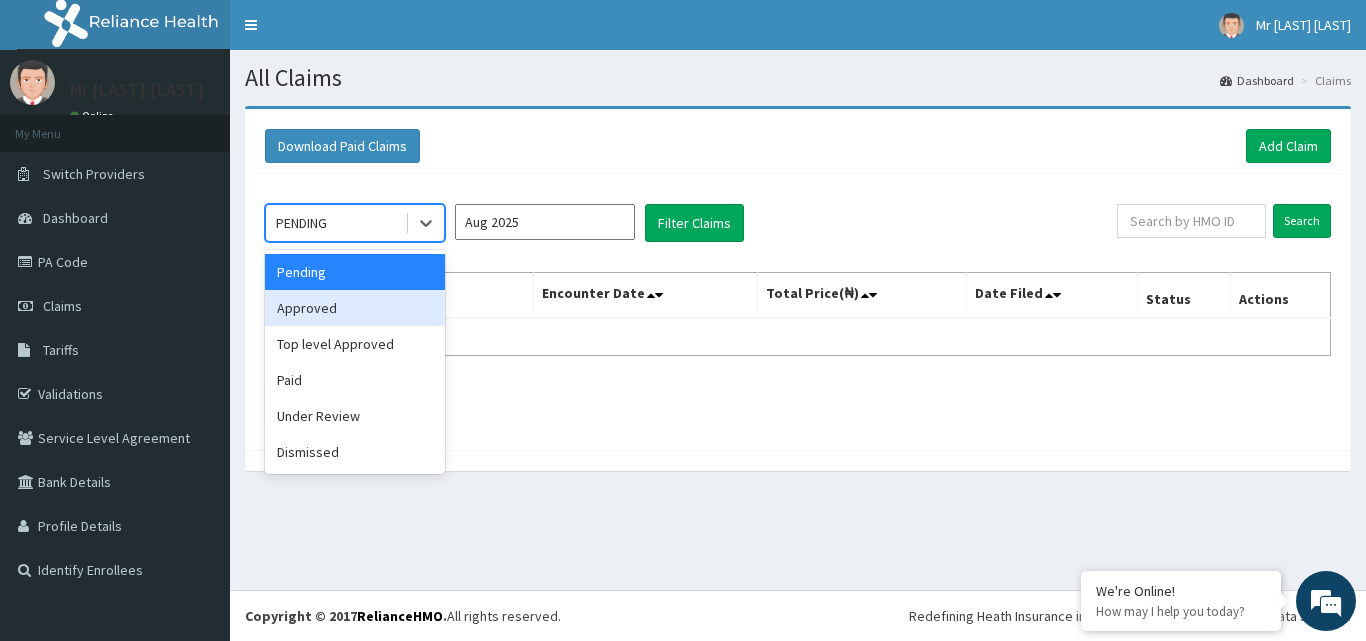 click on "Approved" at bounding box center (355, 308) 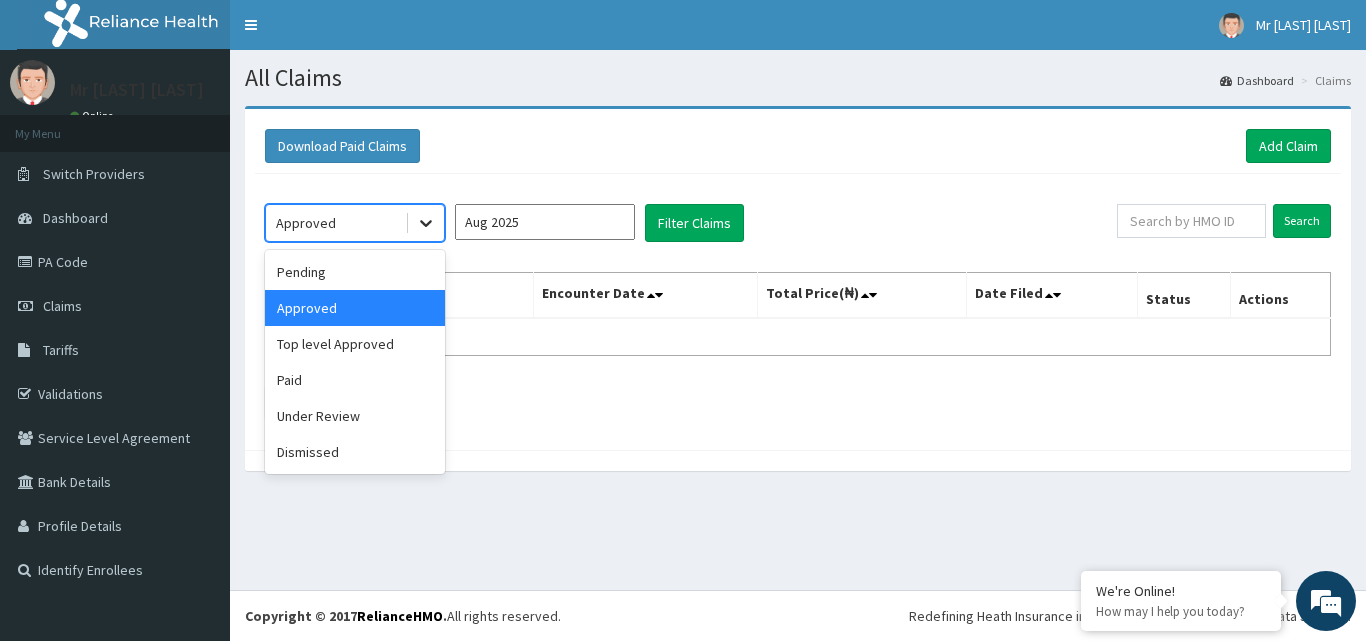 click 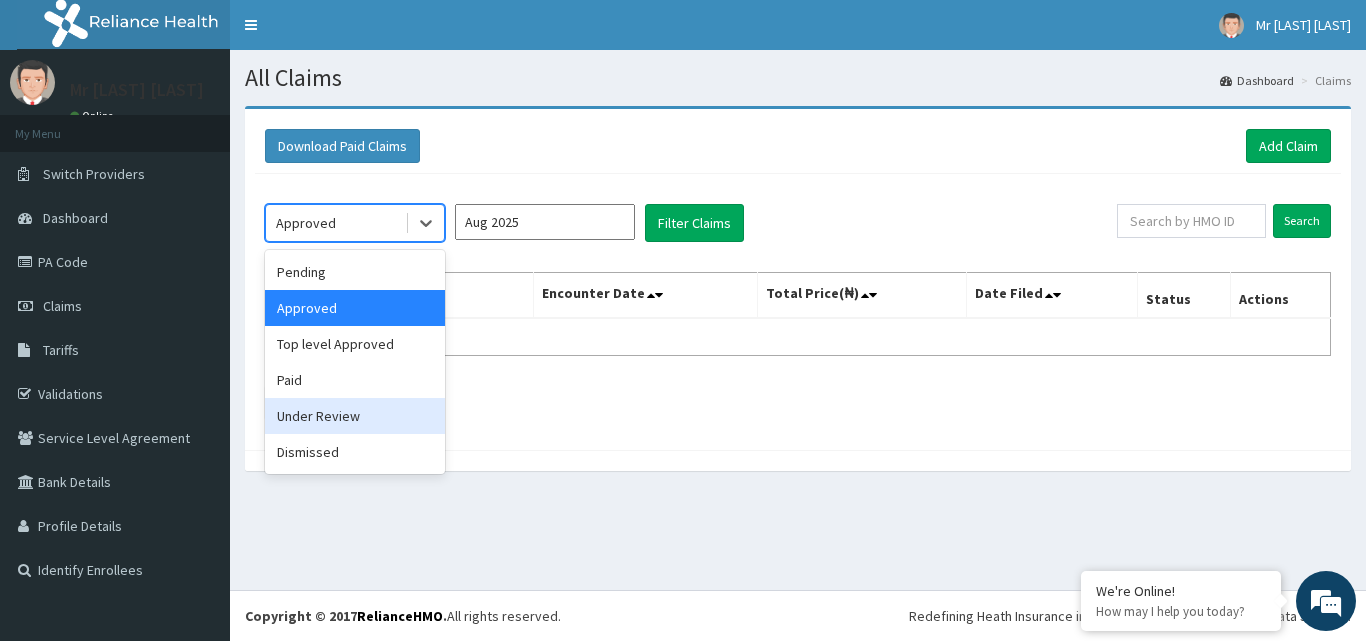 click on "Under Review" at bounding box center (355, 416) 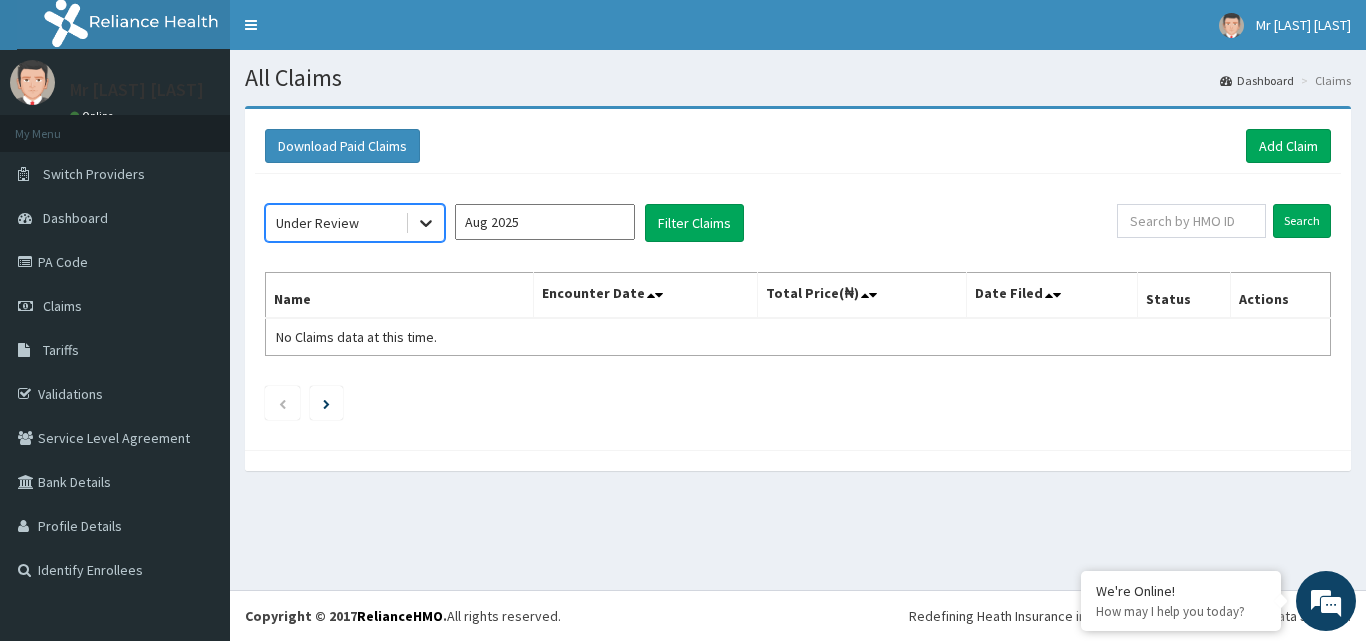 click 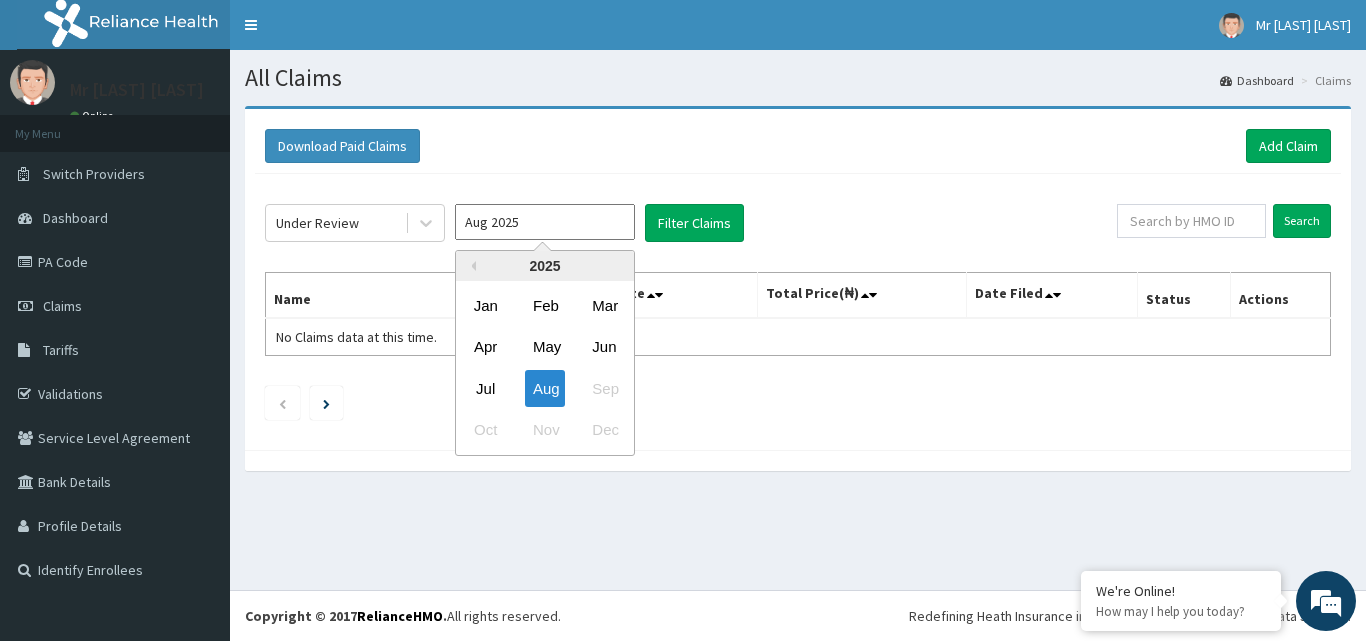 click on "Aug 2025" at bounding box center (545, 222) 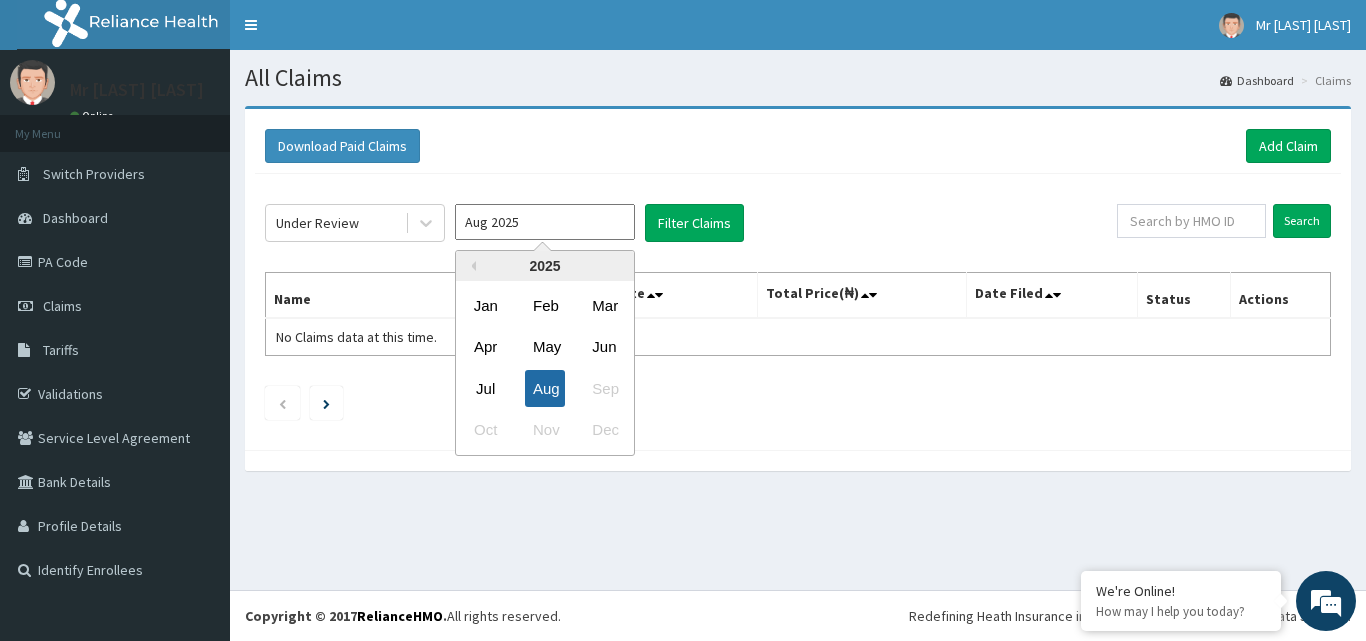 click on "Aug" at bounding box center [545, 388] 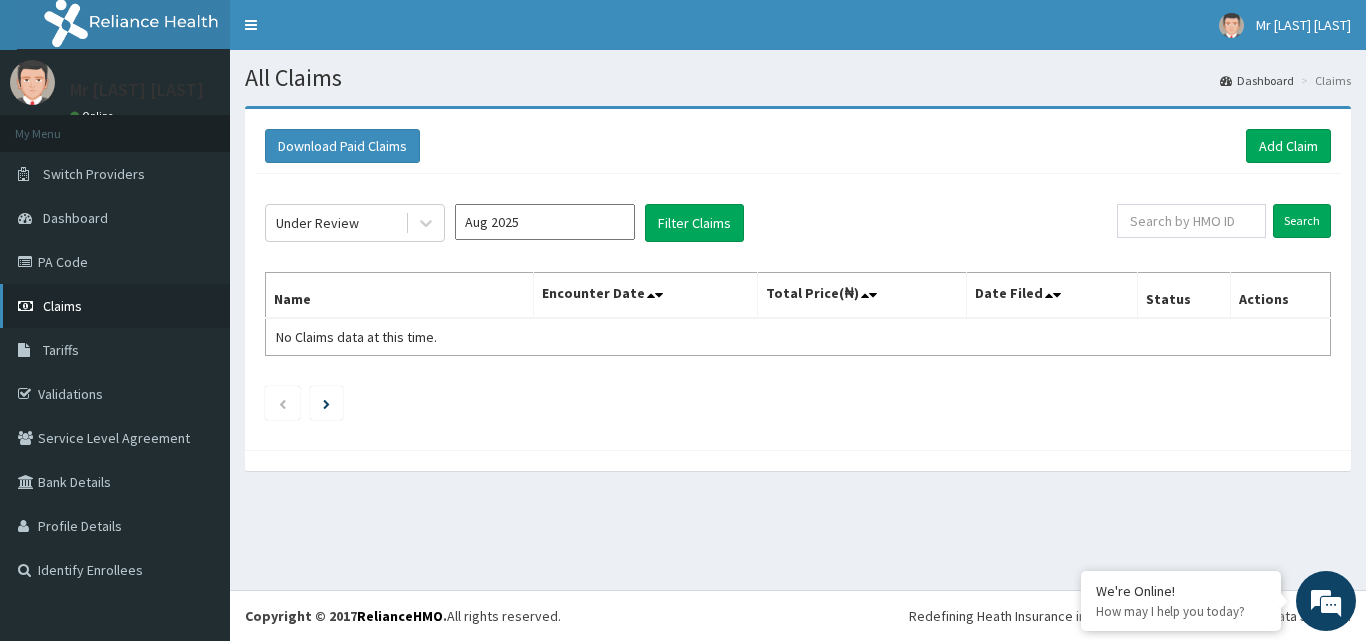 click on "Claims" at bounding box center [62, 306] 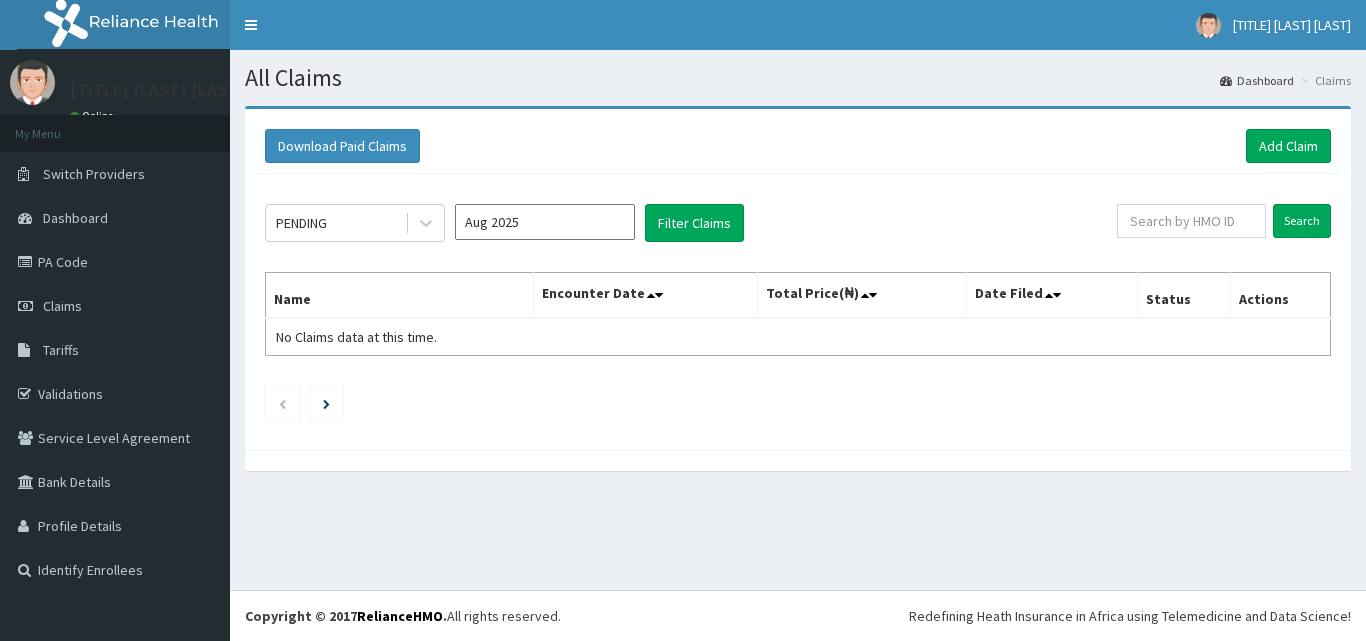scroll, scrollTop: 0, scrollLeft: 0, axis: both 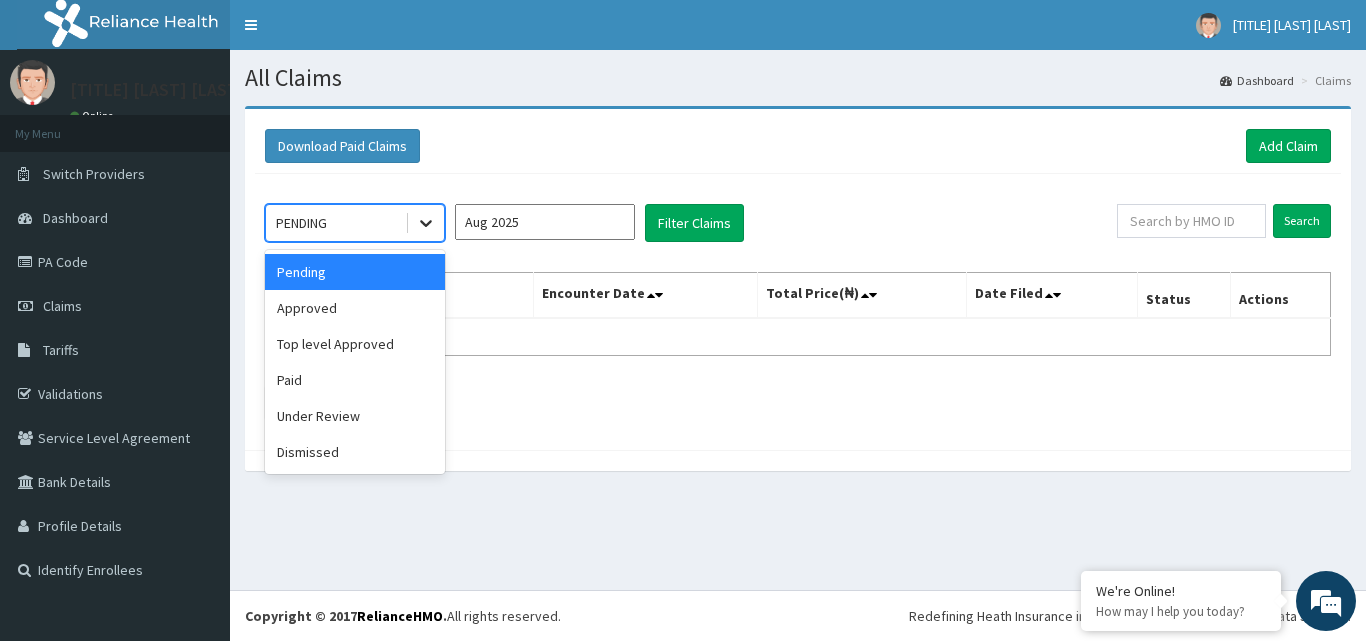 click 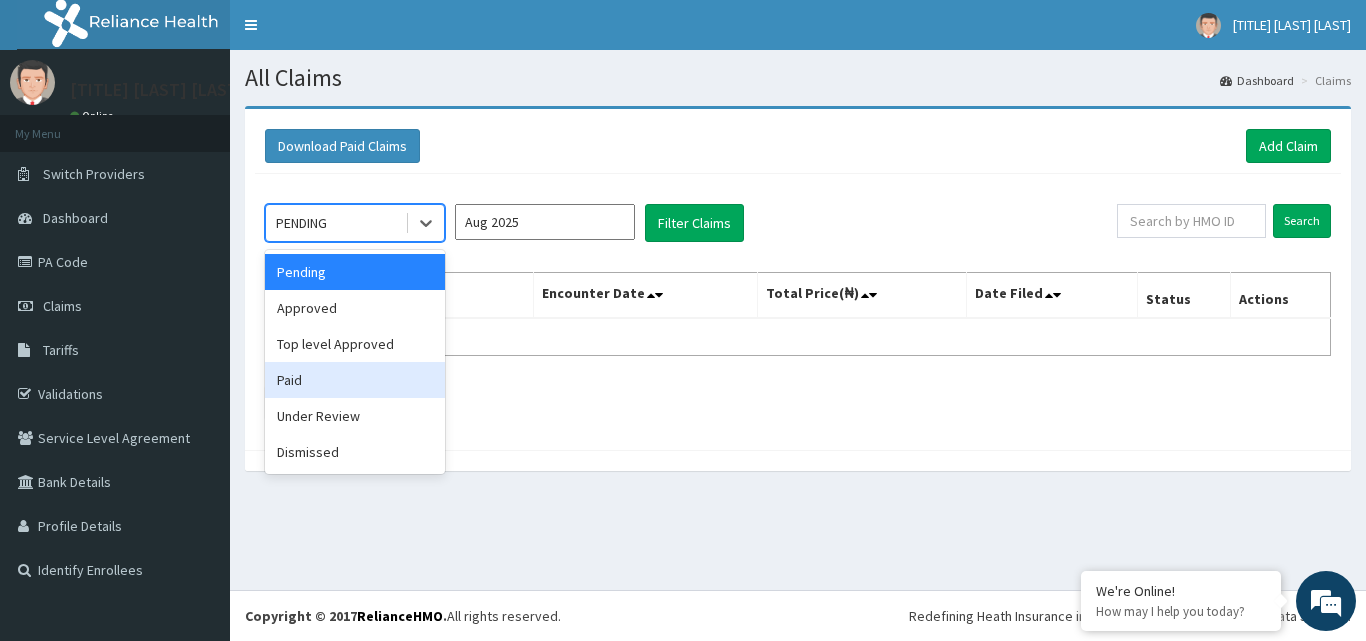 scroll, scrollTop: 0, scrollLeft: 0, axis: both 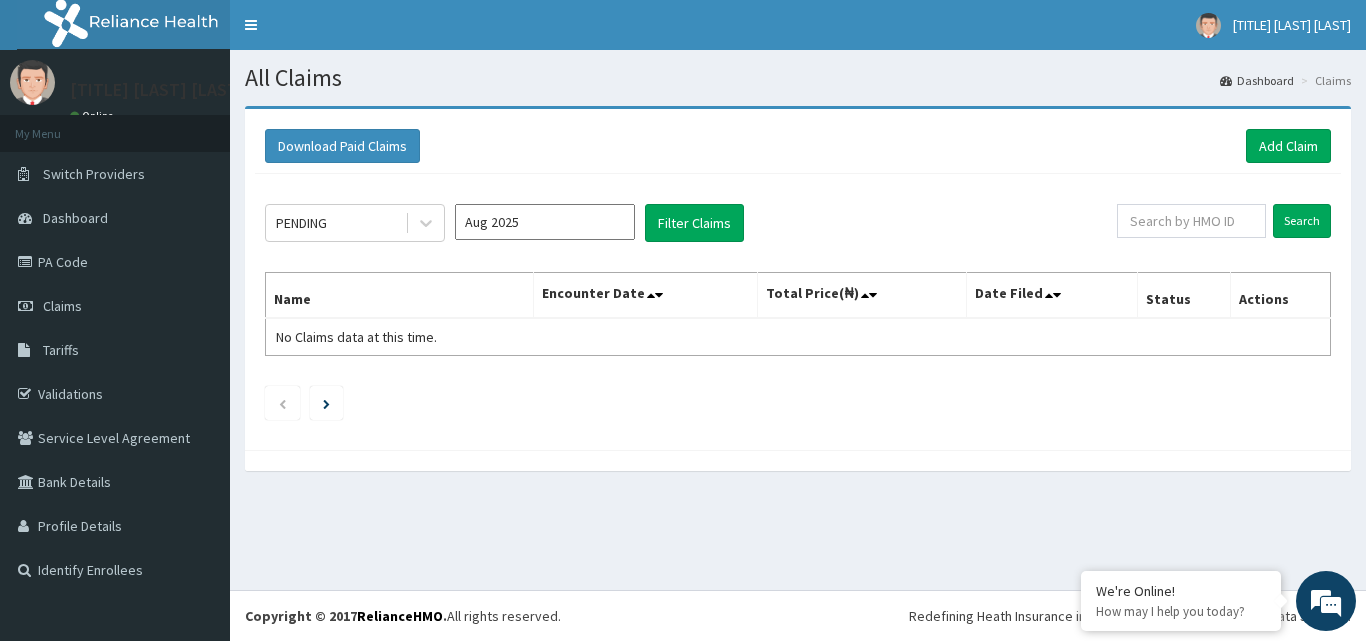 click at bounding box center (798, 403) 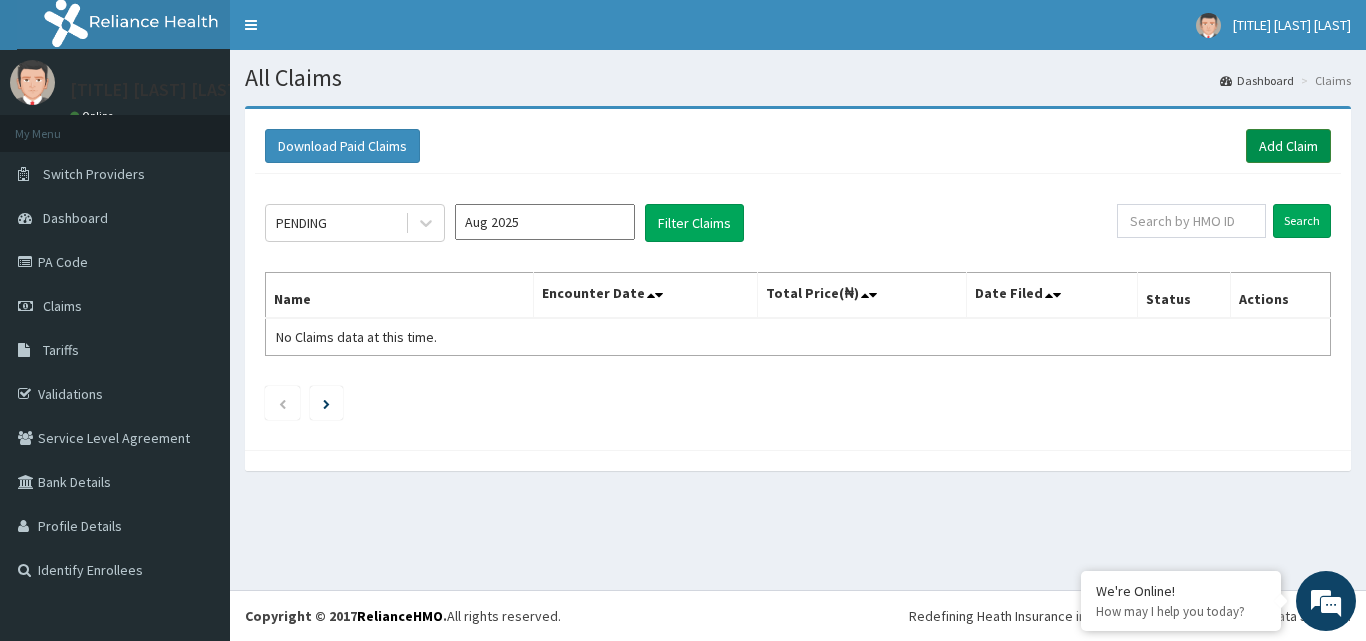 click on "Add Claim" at bounding box center (1288, 146) 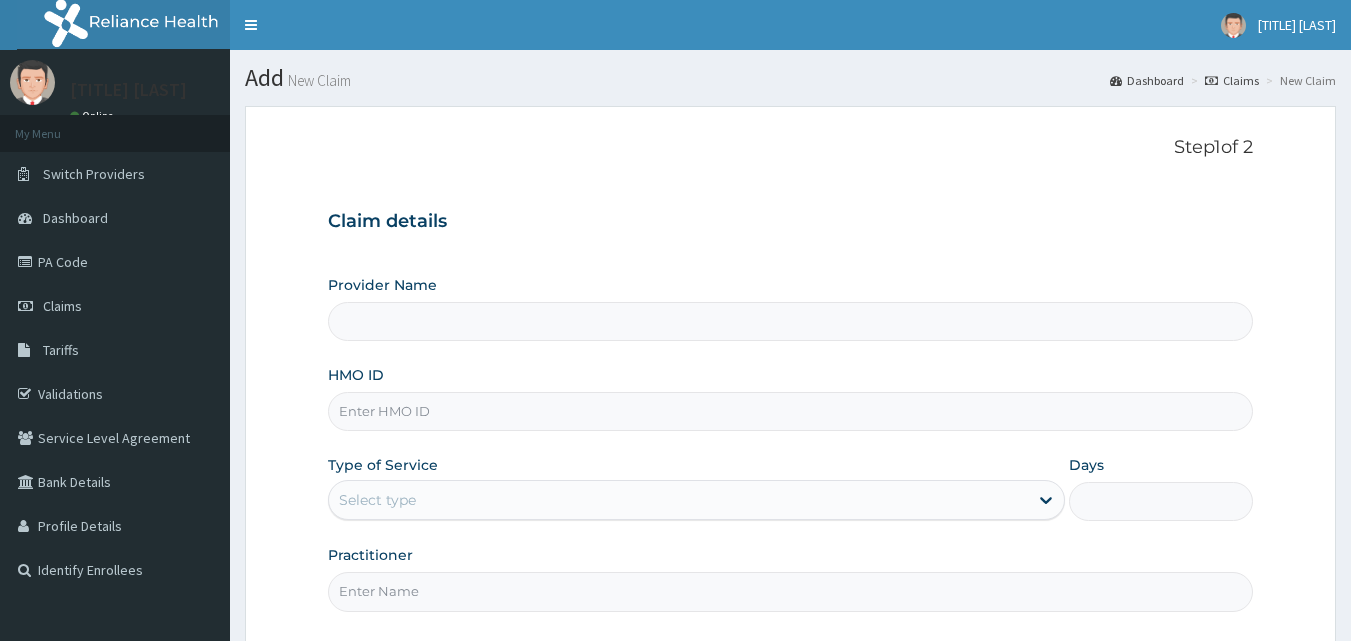 scroll, scrollTop: 0, scrollLeft: 0, axis: both 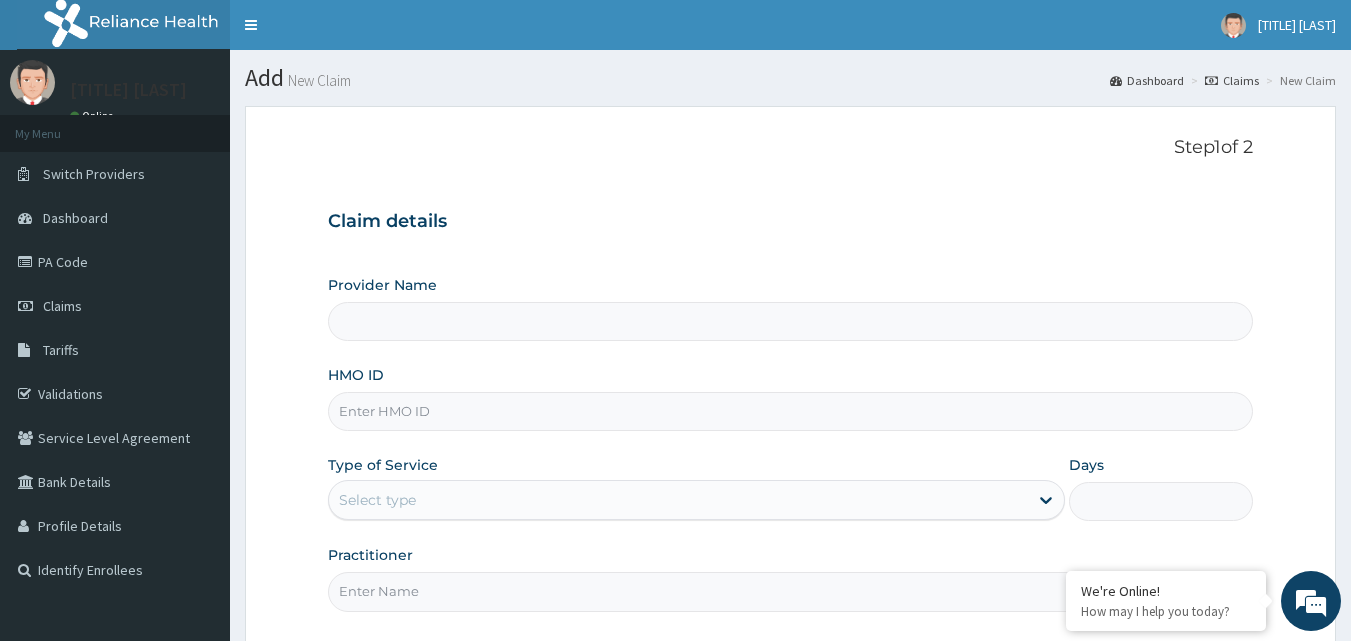 type on "BODY AFFAIRS DIAGNOSTICS - GARKI" 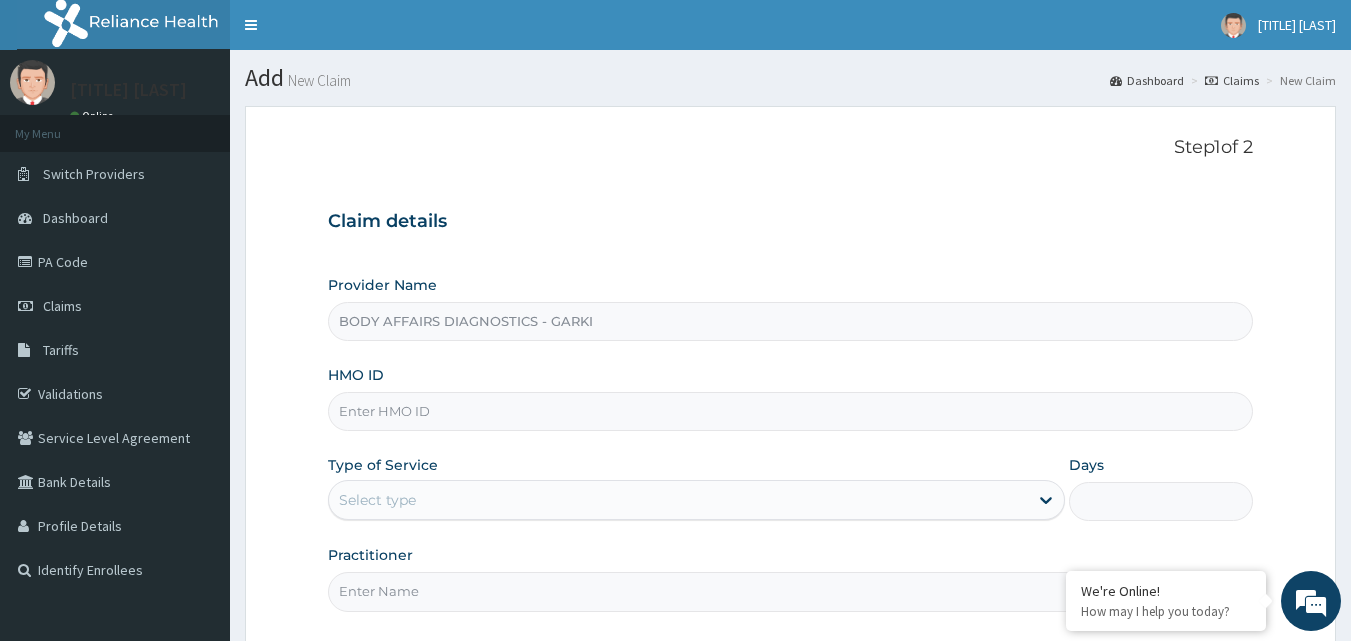 click on "HMO ID" at bounding box center (791, 411) 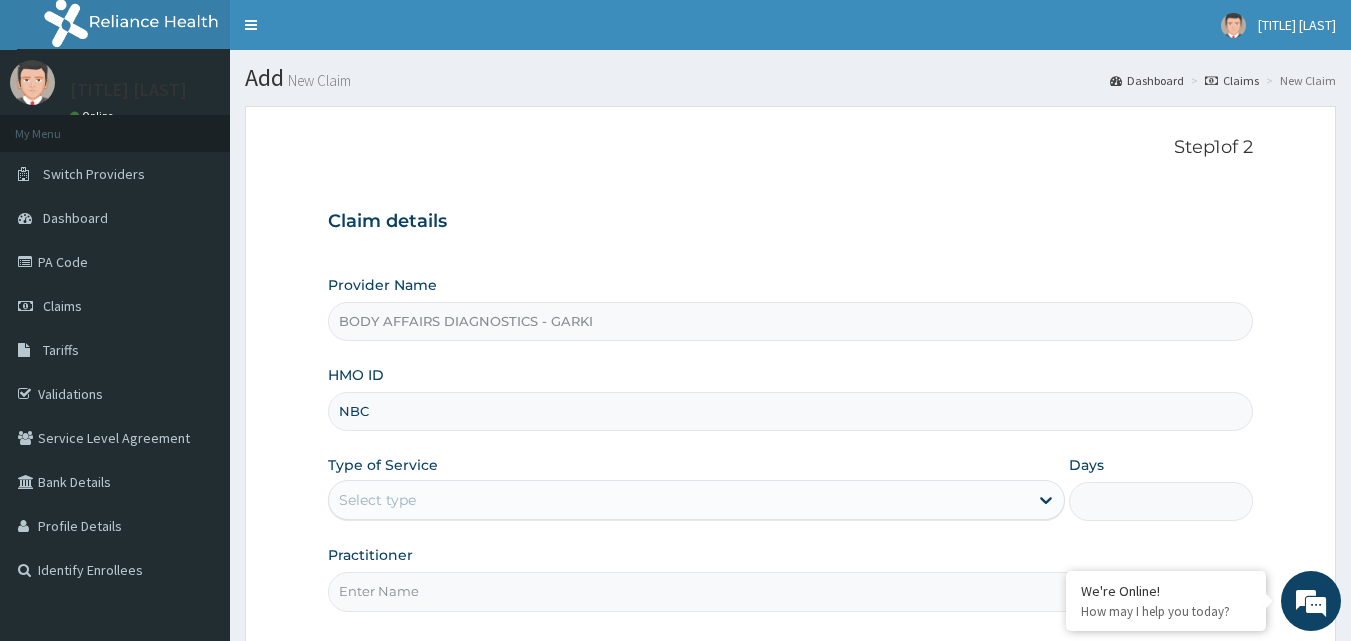 scroll, scrollTop: 0, scrollLeft: 0, axis: both 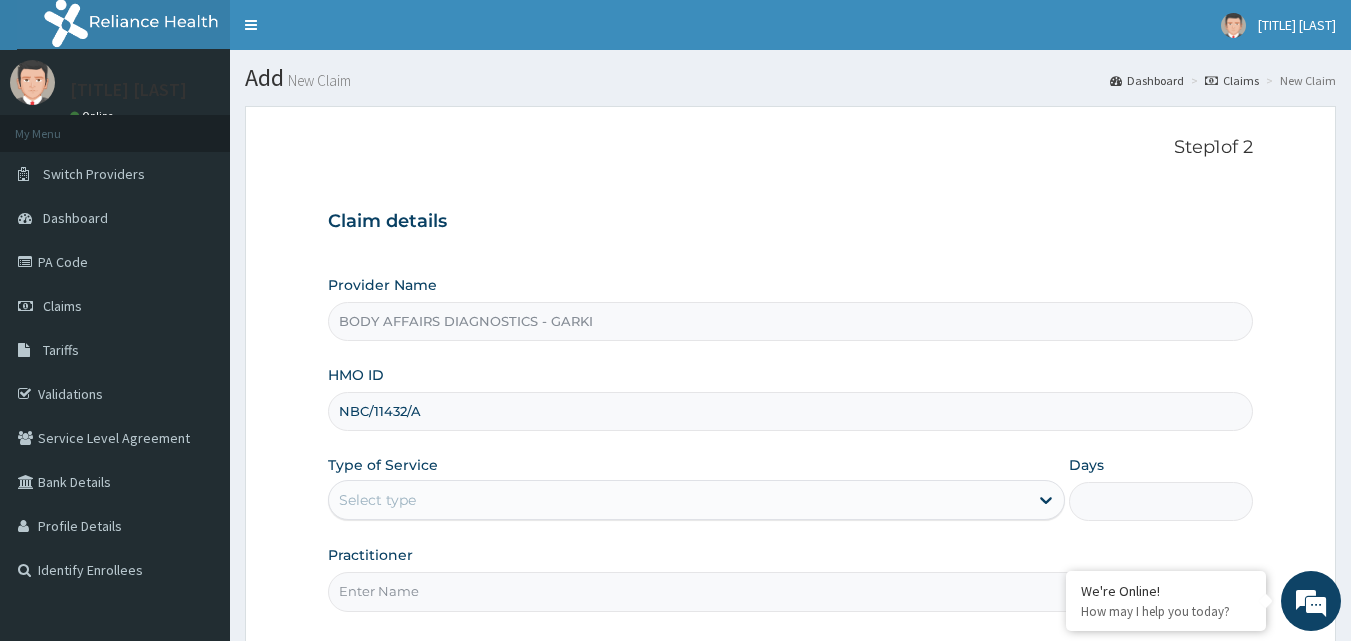 type on "NBC/11432/A" 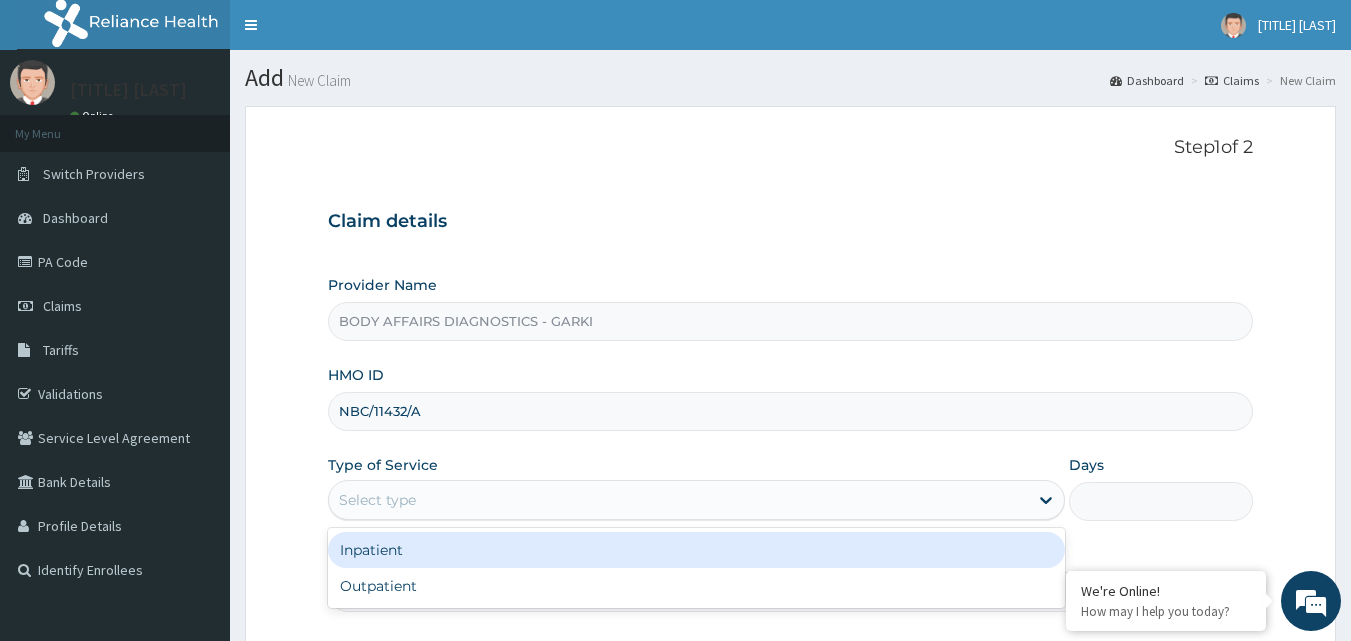 click on "Select type" at bounding box center [678, 500] 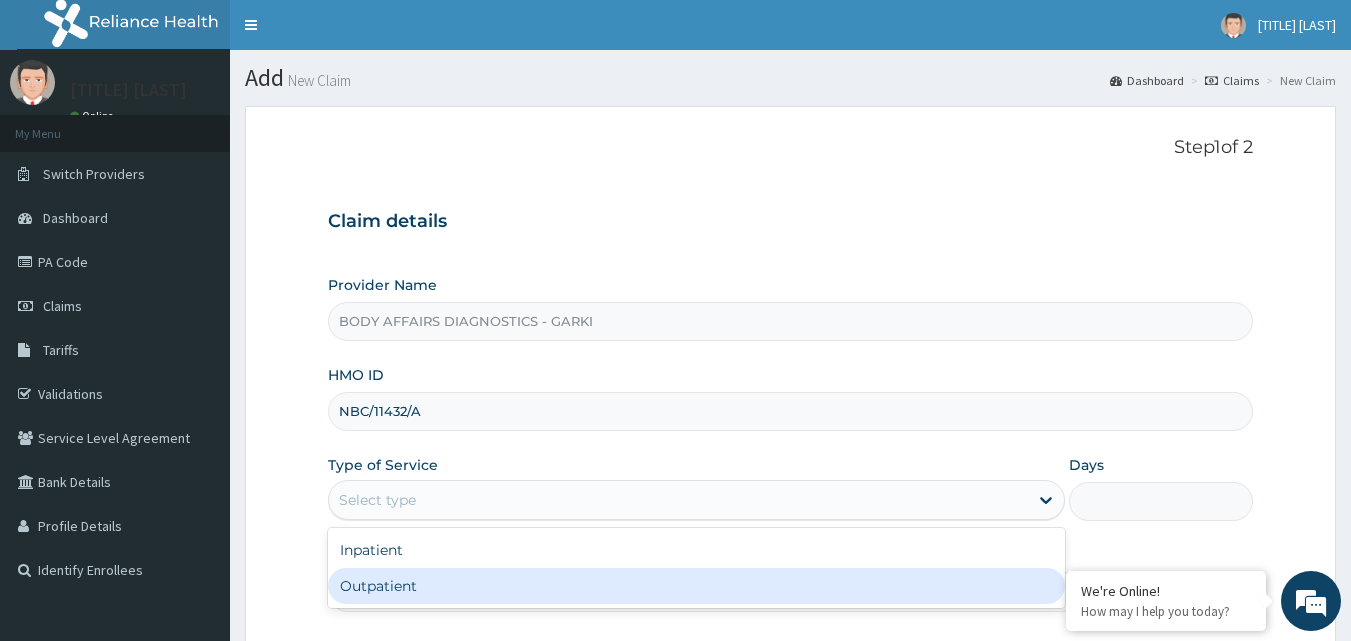click on "Outpatient" at bounding box center [696, 586] 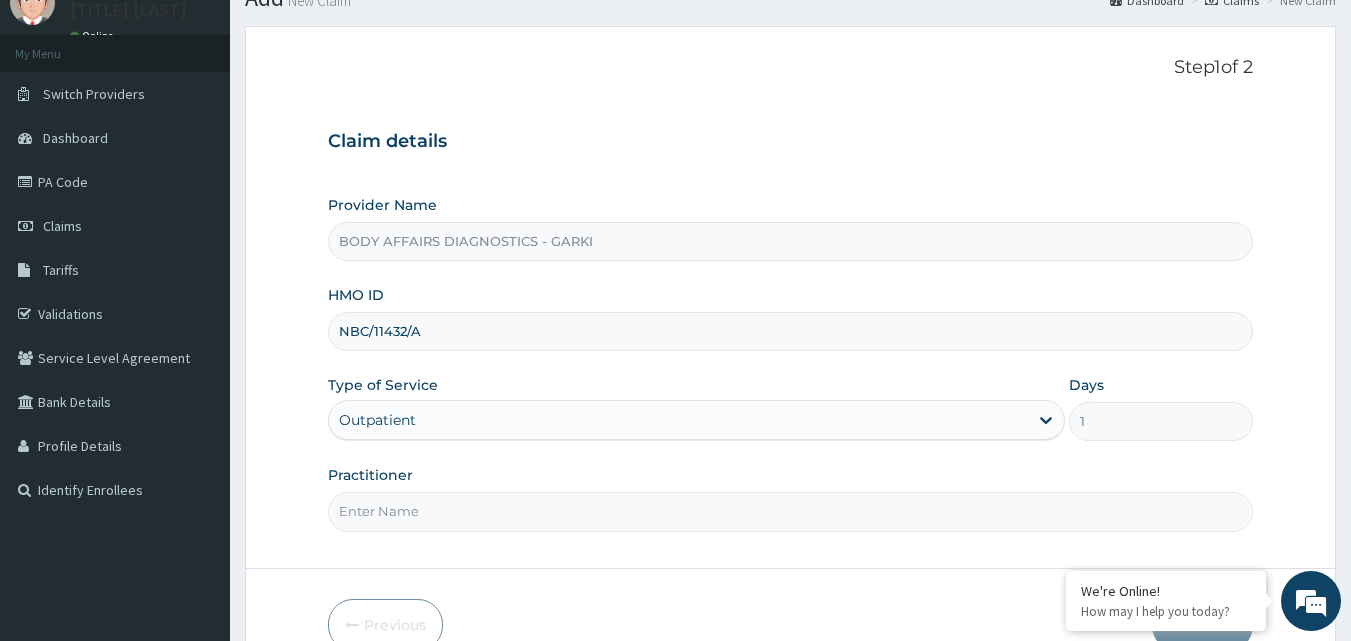 scroll, scrollTop: 187, scrollLeft: 0, axis: vertical 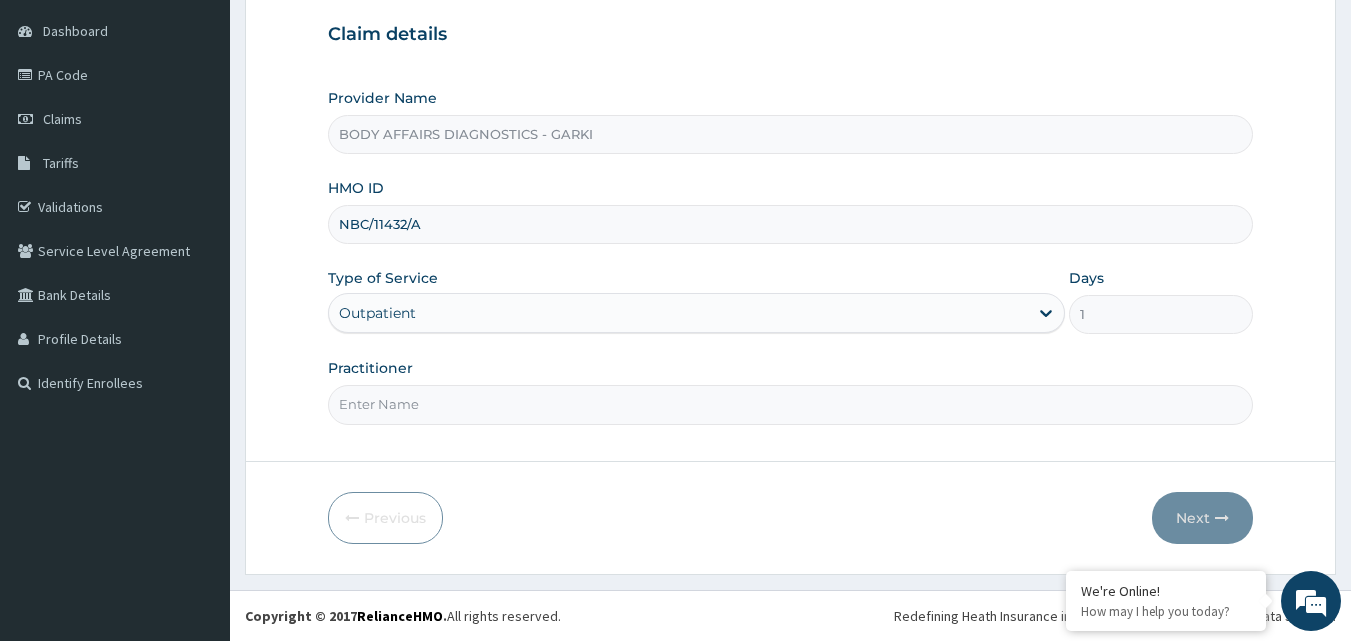 click on "Practitioner" at bounding box center (791, 404) 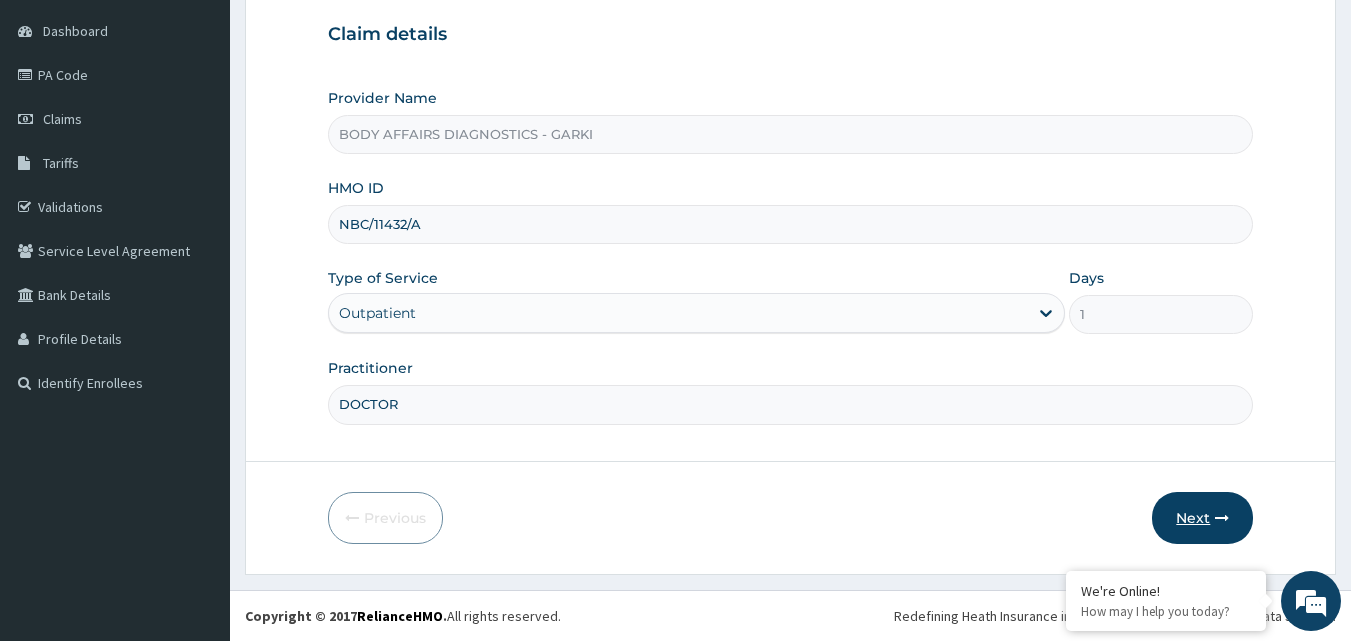 type on "DOCTOR" 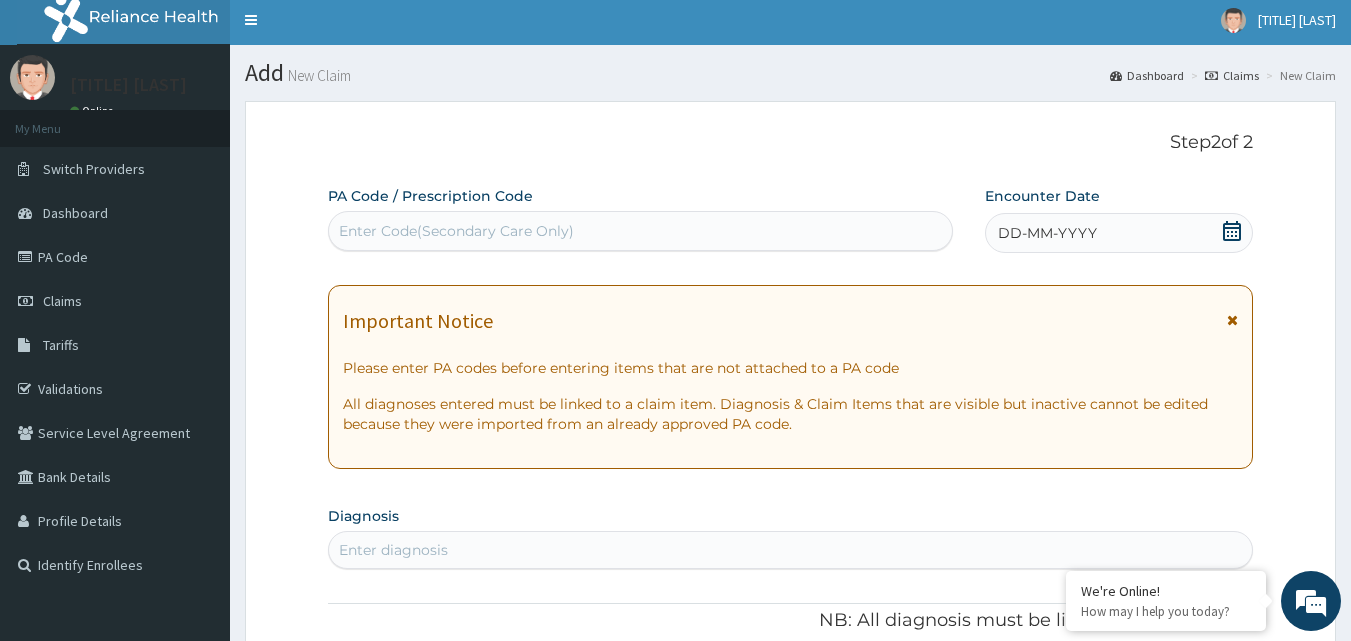 scroll, scrollTop: 0, scrollLeft: 0, axis: both 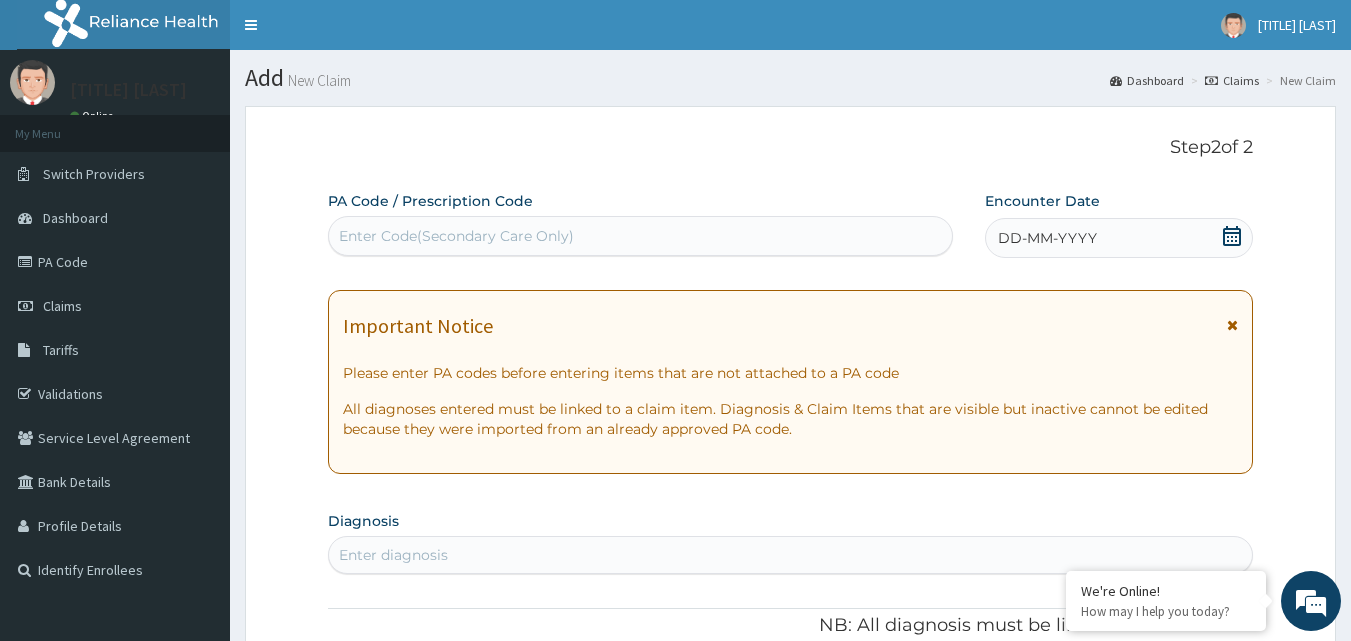 click on "Enter Code(Secondary Care Only)" at bounding box center [456, 236] 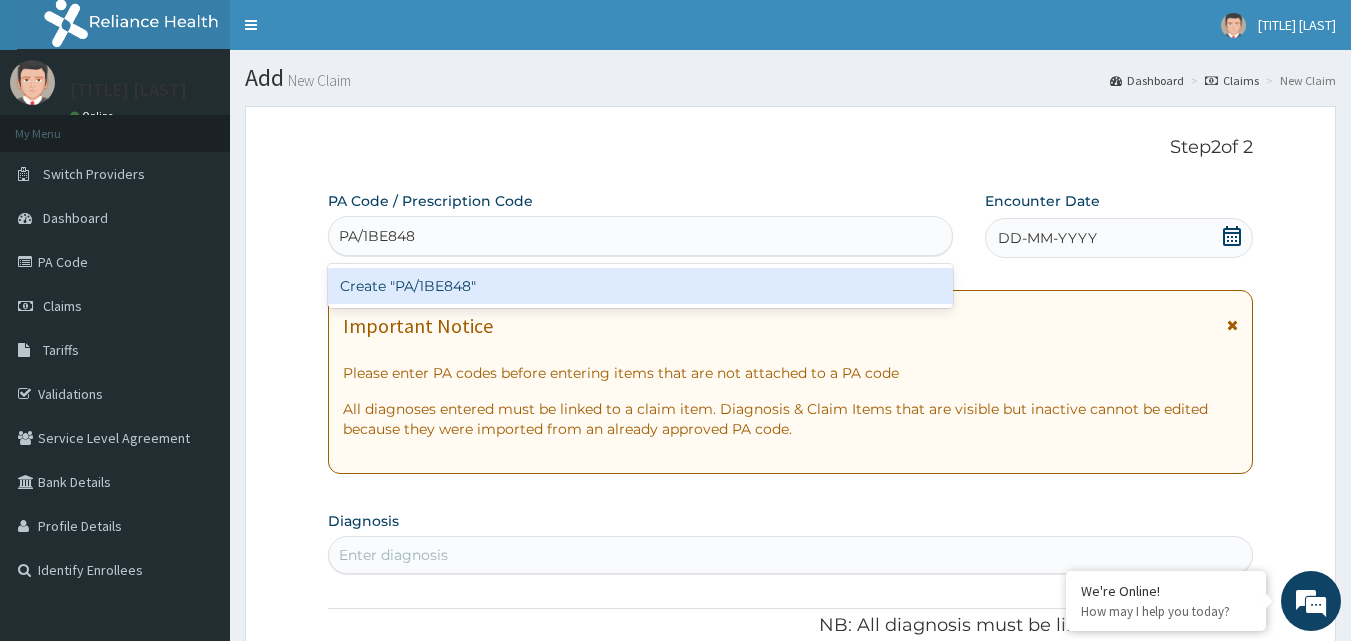 click on "Create "PA/1BE848"" at bounding box center [641, 286] 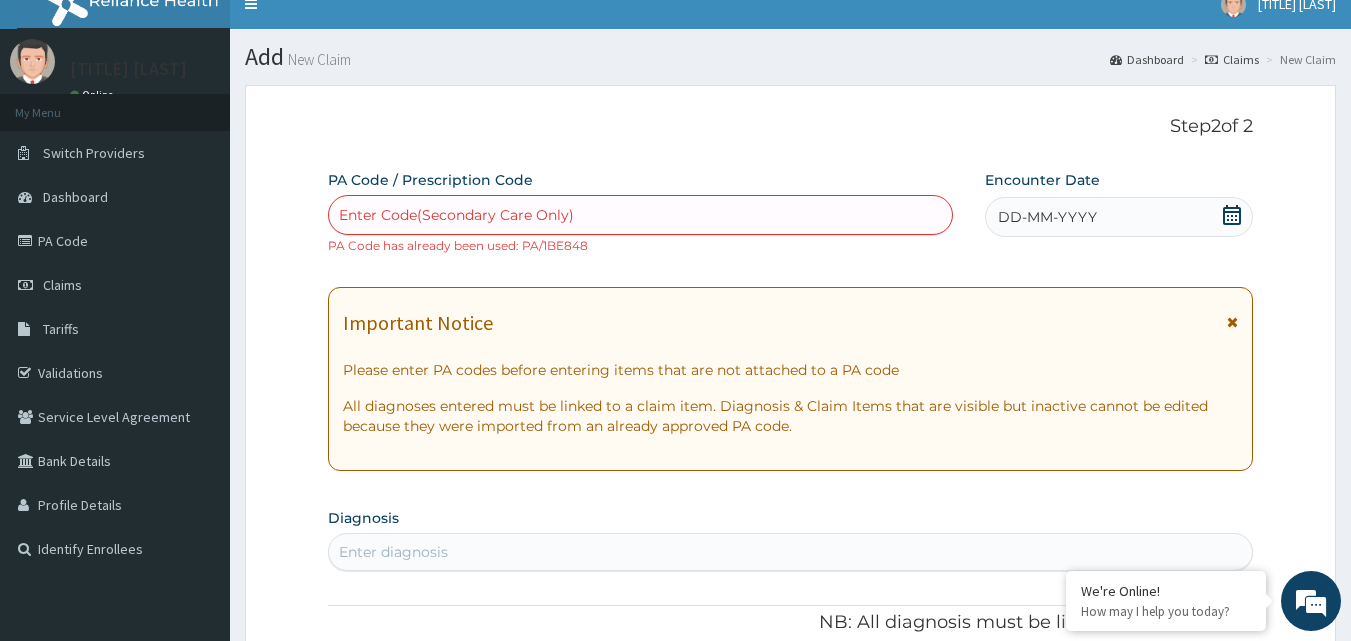 scroll, scrollTop: 0, scrollLeft: 0, axis: both 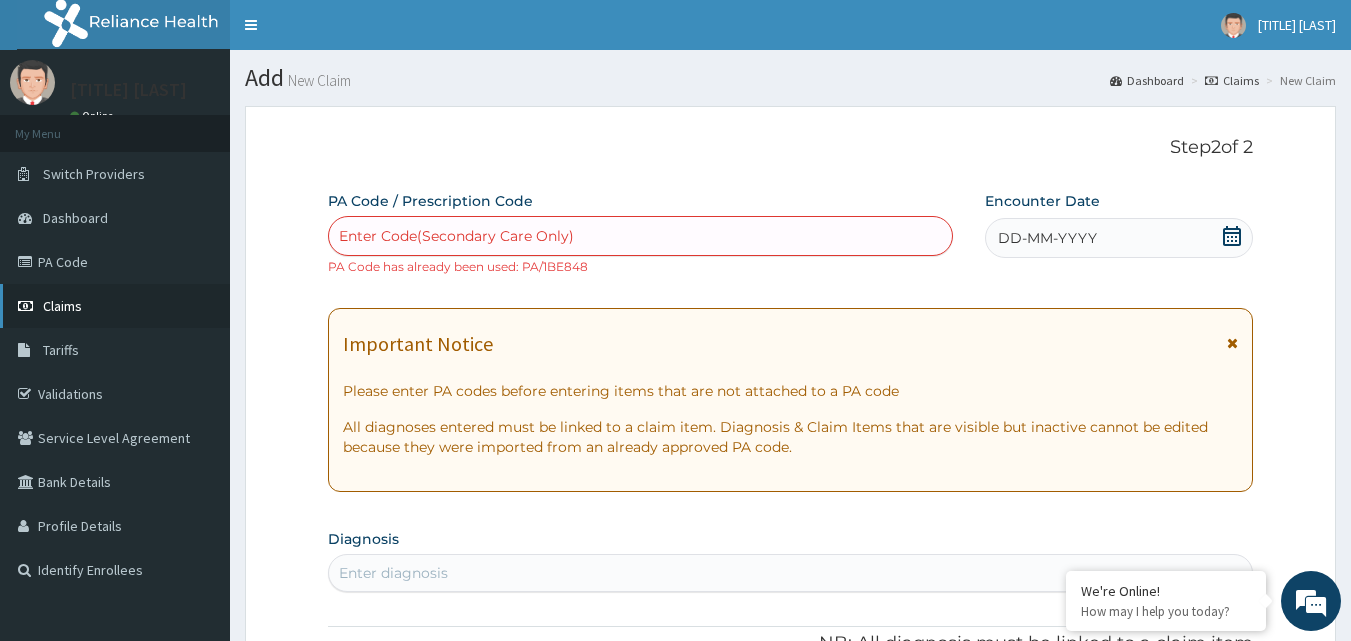 click on "Claims" at bounding box center (115, 306) 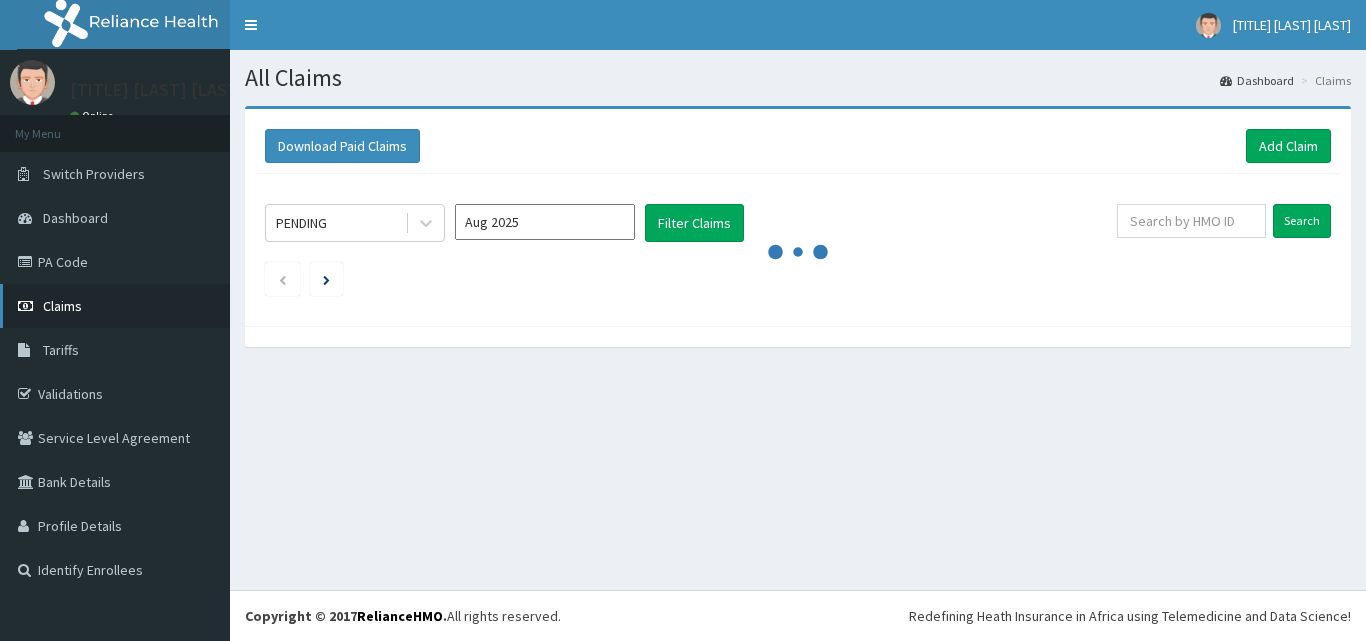 scroll, scrollTop: 0, scrollLeft: 0, axis: both 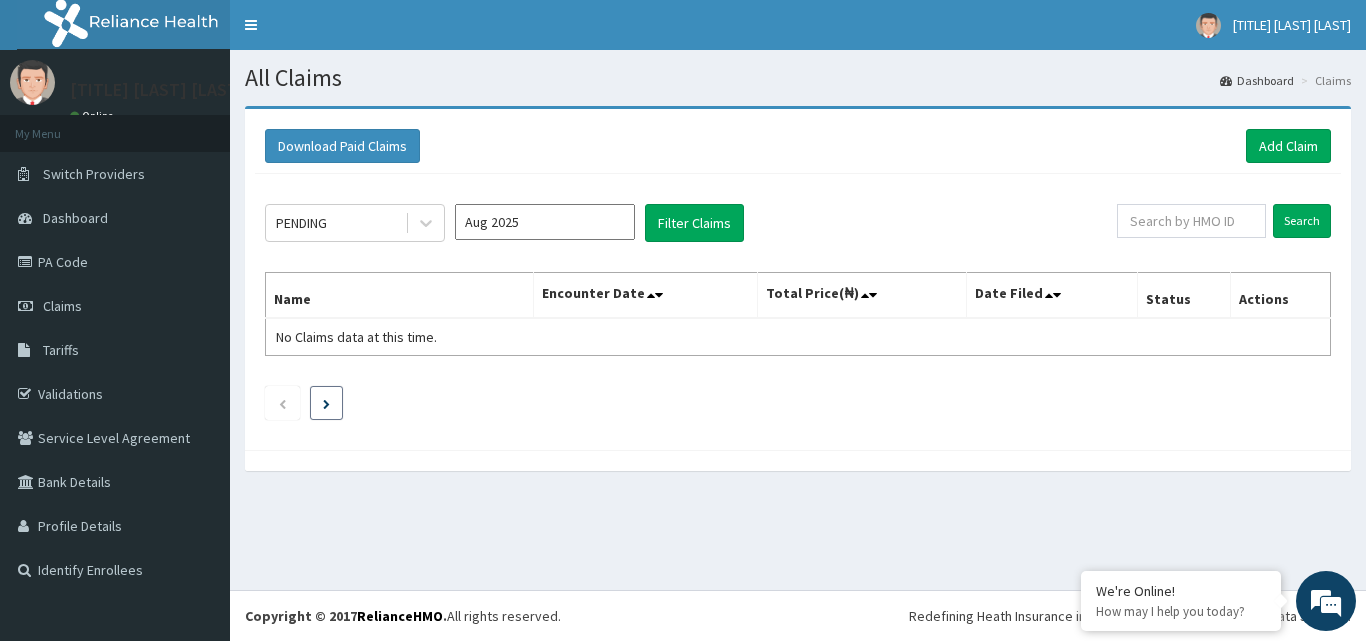 click at bounding box center [326, 404] 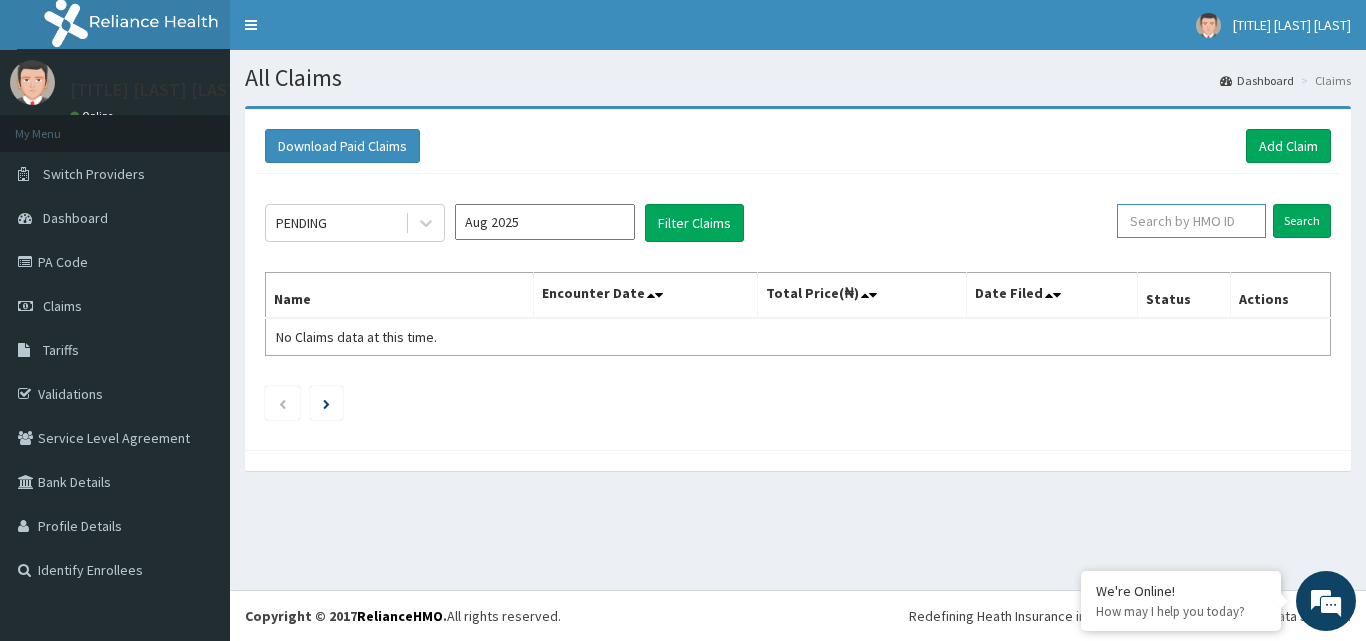 click at bounding box center [1191, 221] 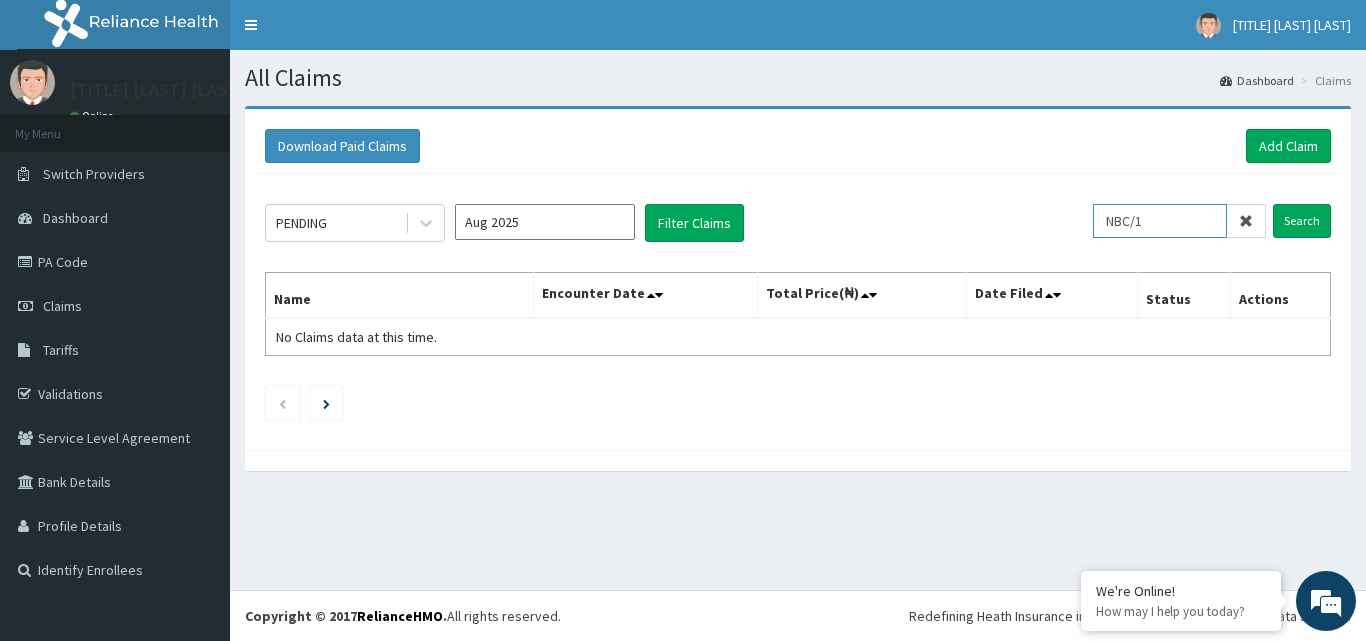 scroll, scrollTop: 0, scrollLeft: 0, axis: both 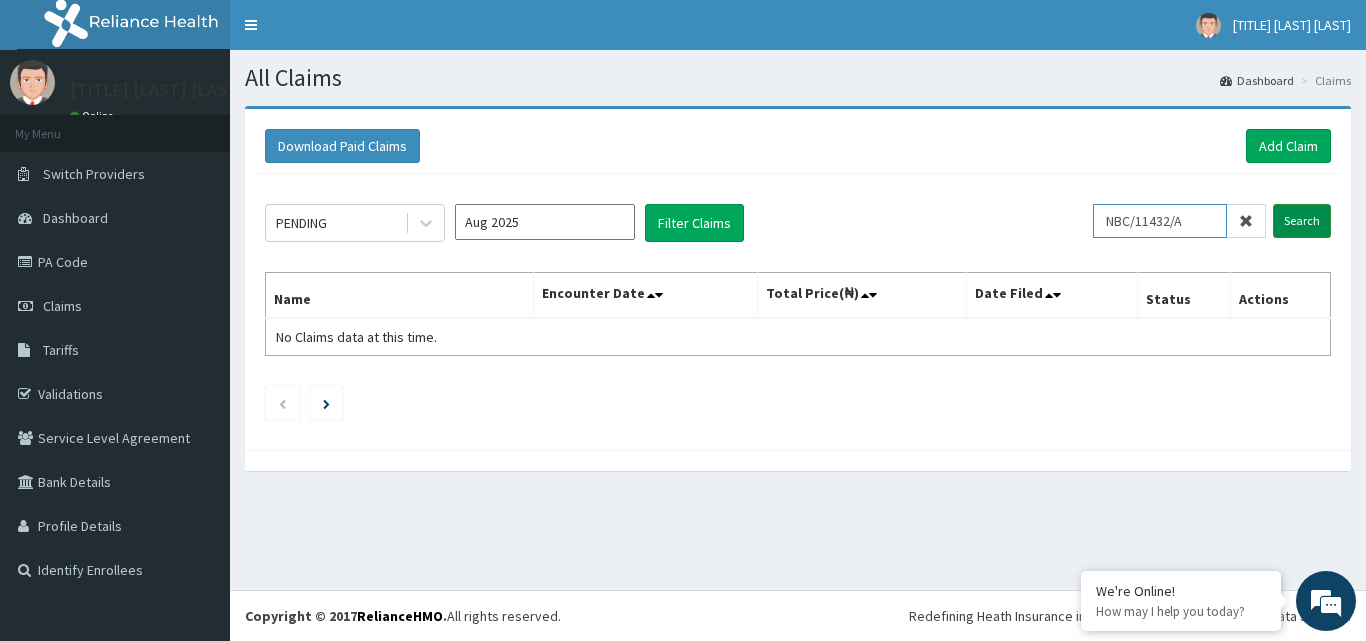 type on "NBC/11432/A" 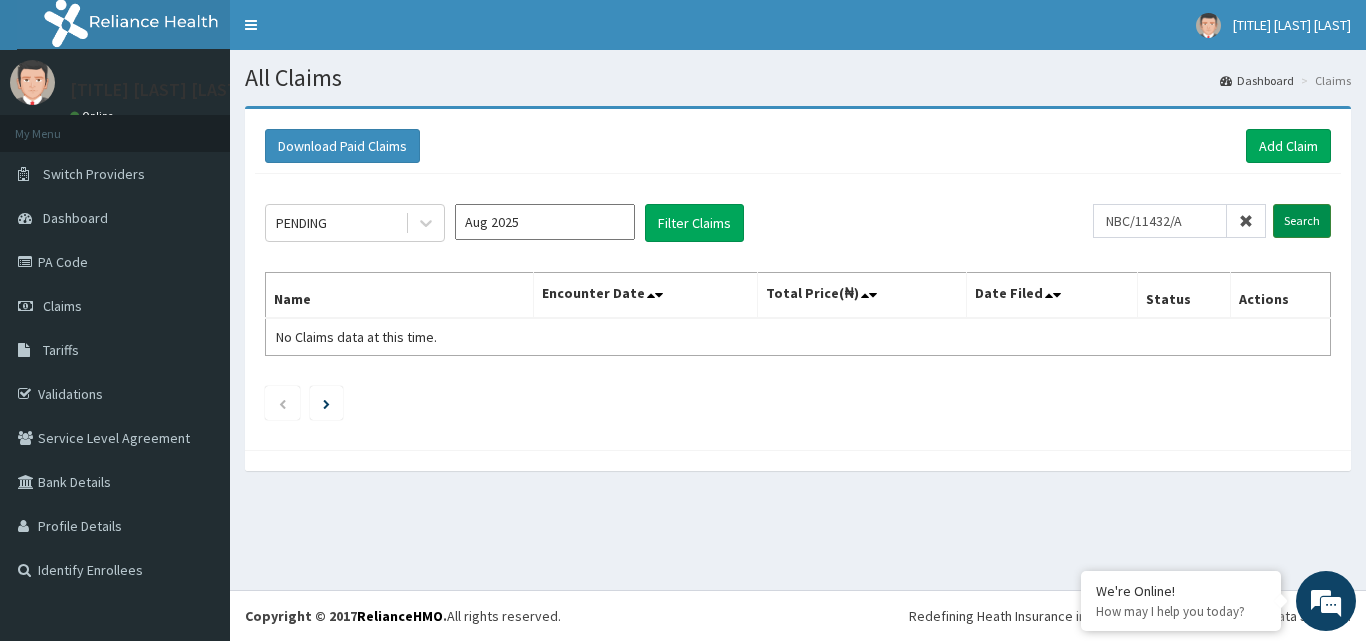 click on "Search" at bounding box center (1302, 221) 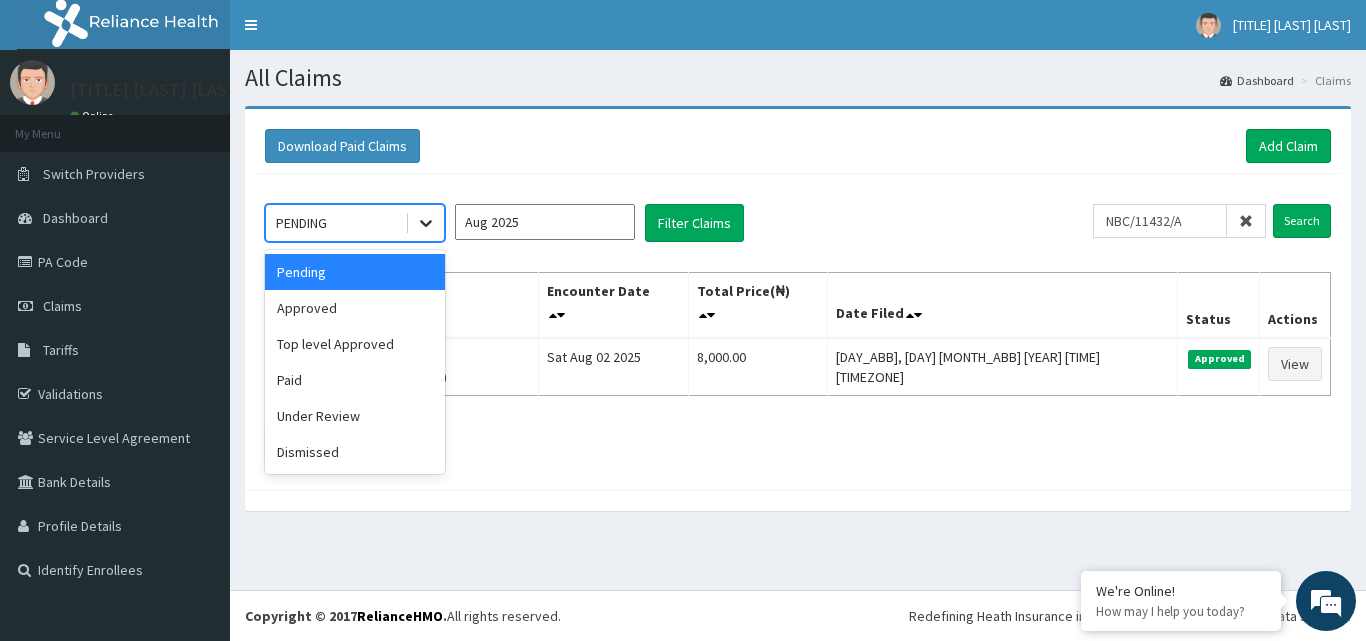 click 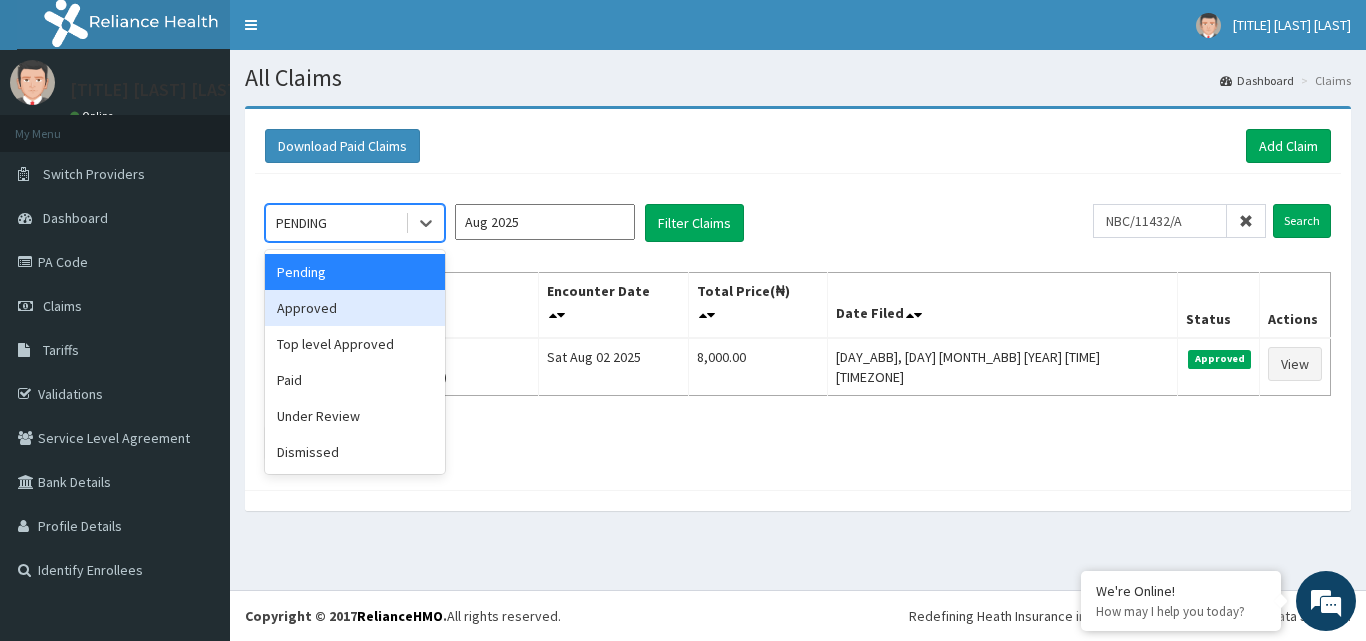 click on "Approved" at bounding box center [355, 308] 